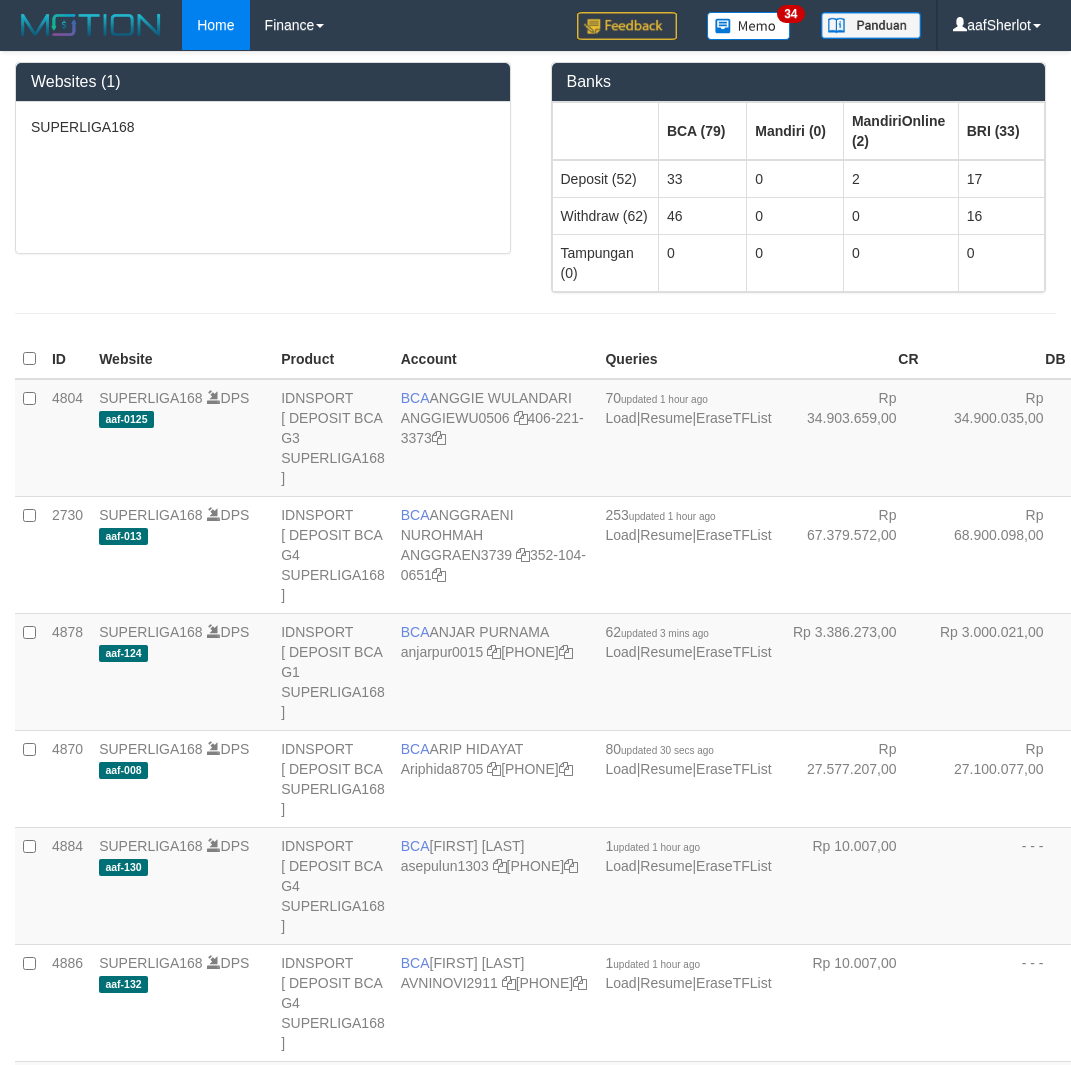 scroll, scrollTop: 1278, scrollLeft: 0, axis: vertical 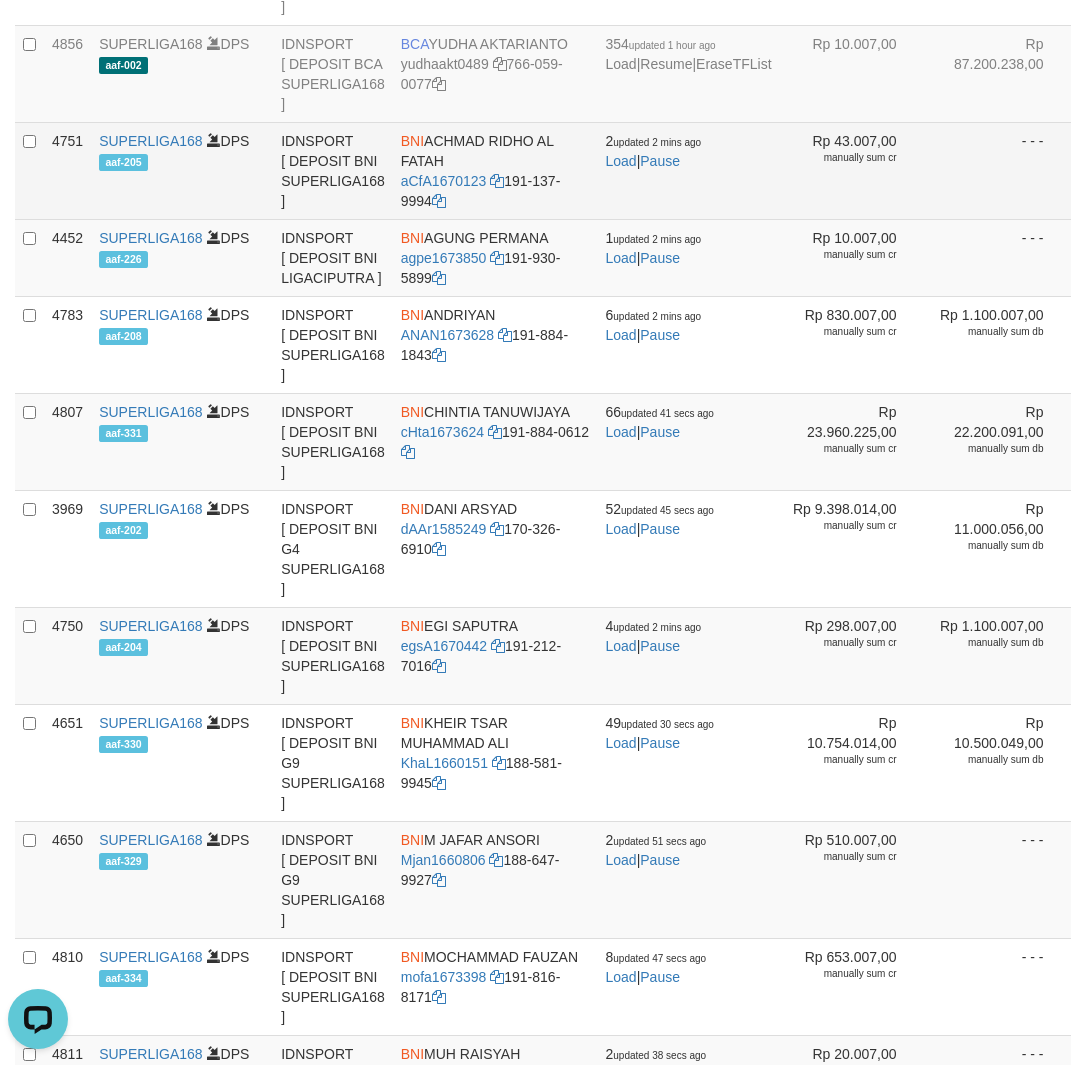 click on "- - -" at bounding box center [1000, 170] 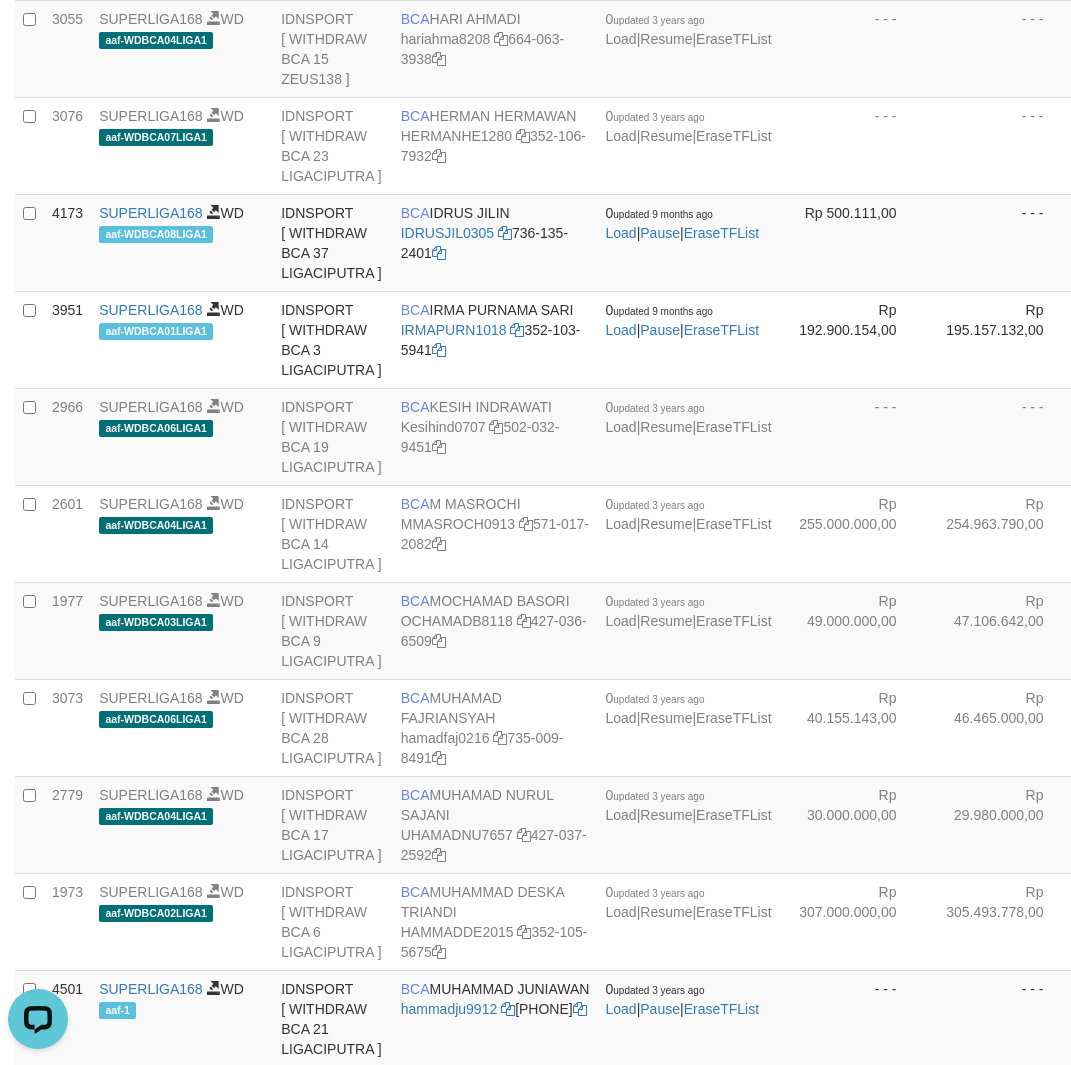 scroll, scrollTop: 1650, scrollLeft: 0, axis: vertical 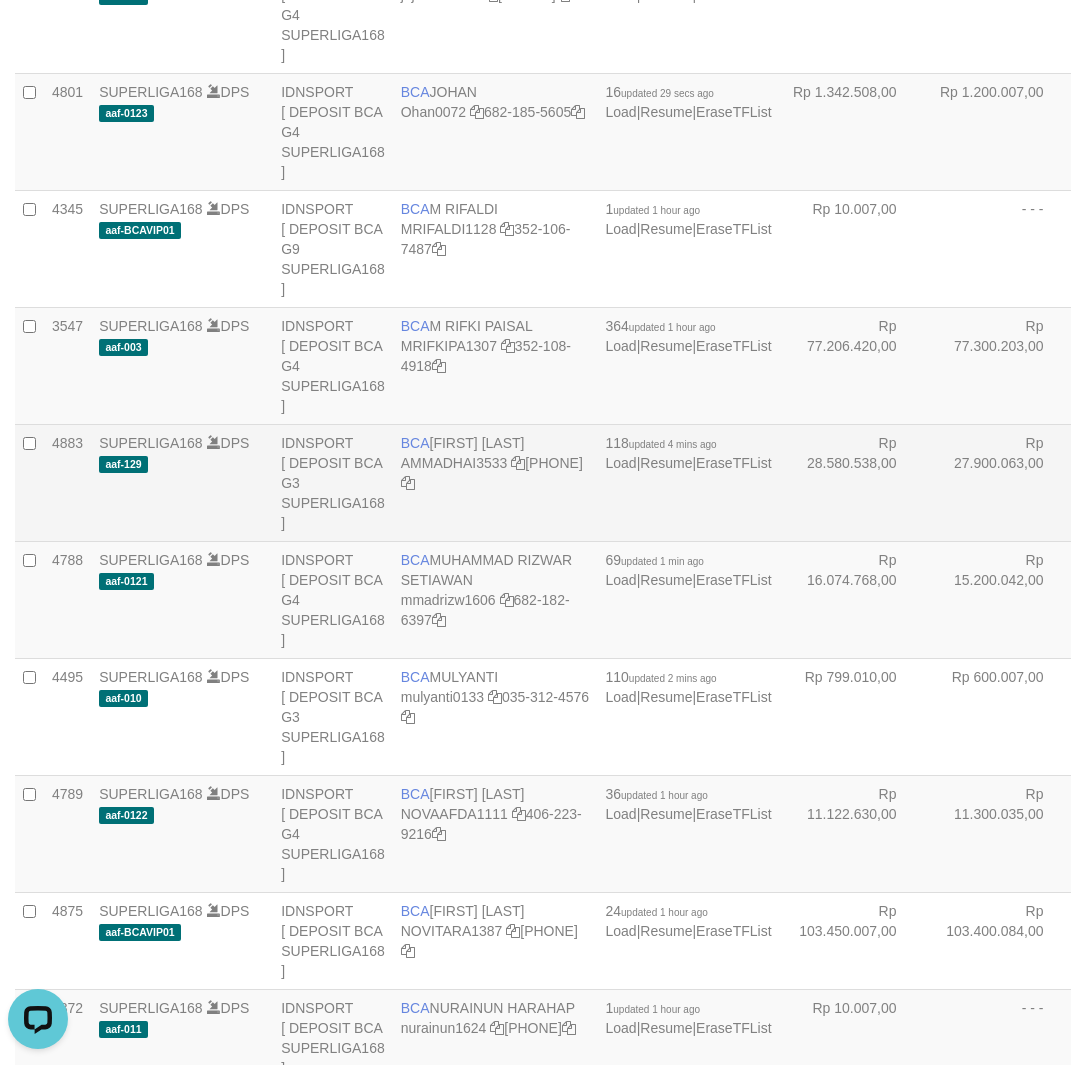 click on "Rp 28.580.538,00" at bounding box center [853, 482] 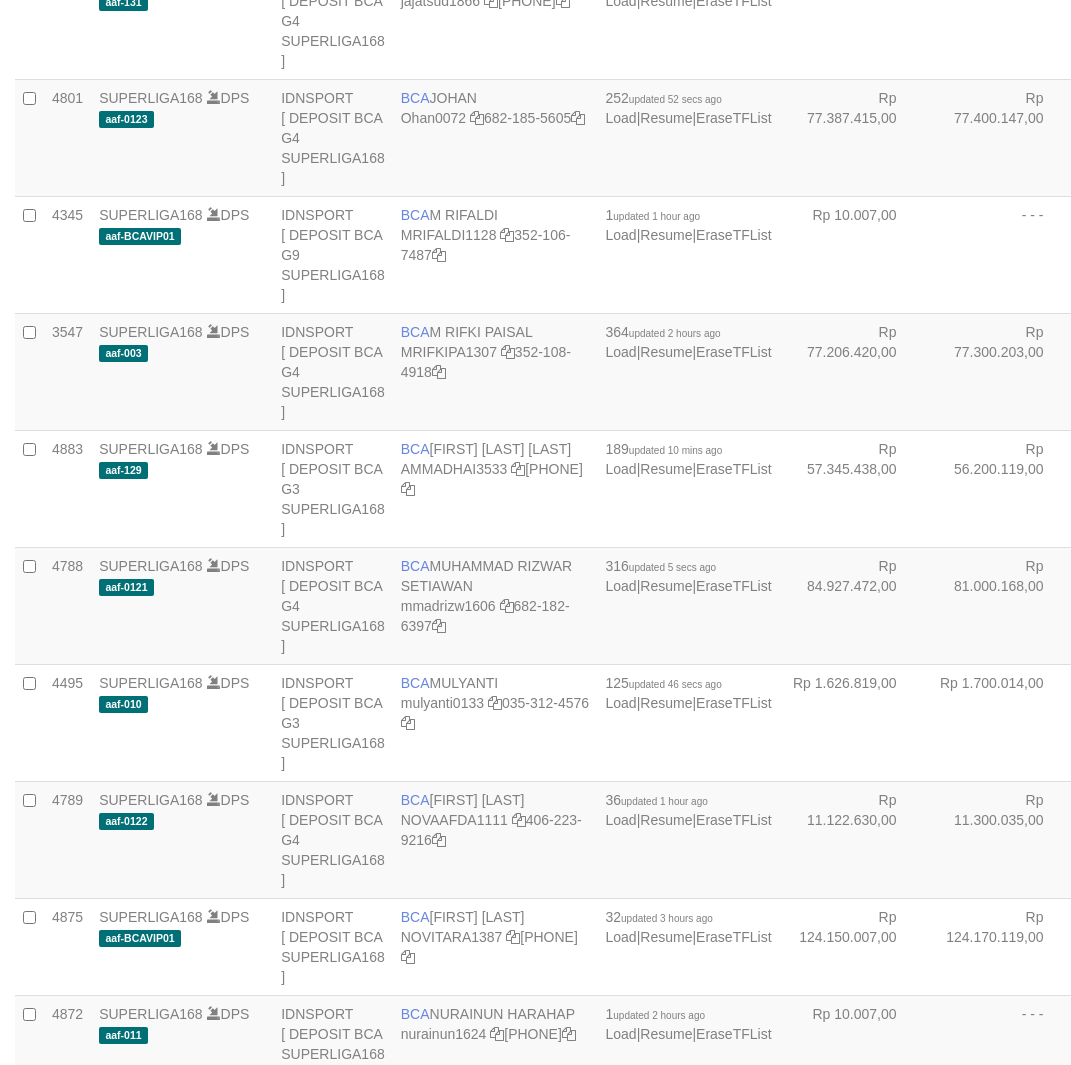 scroll, scrollTop: 1650, scrollLeft: 0, axis: vertical 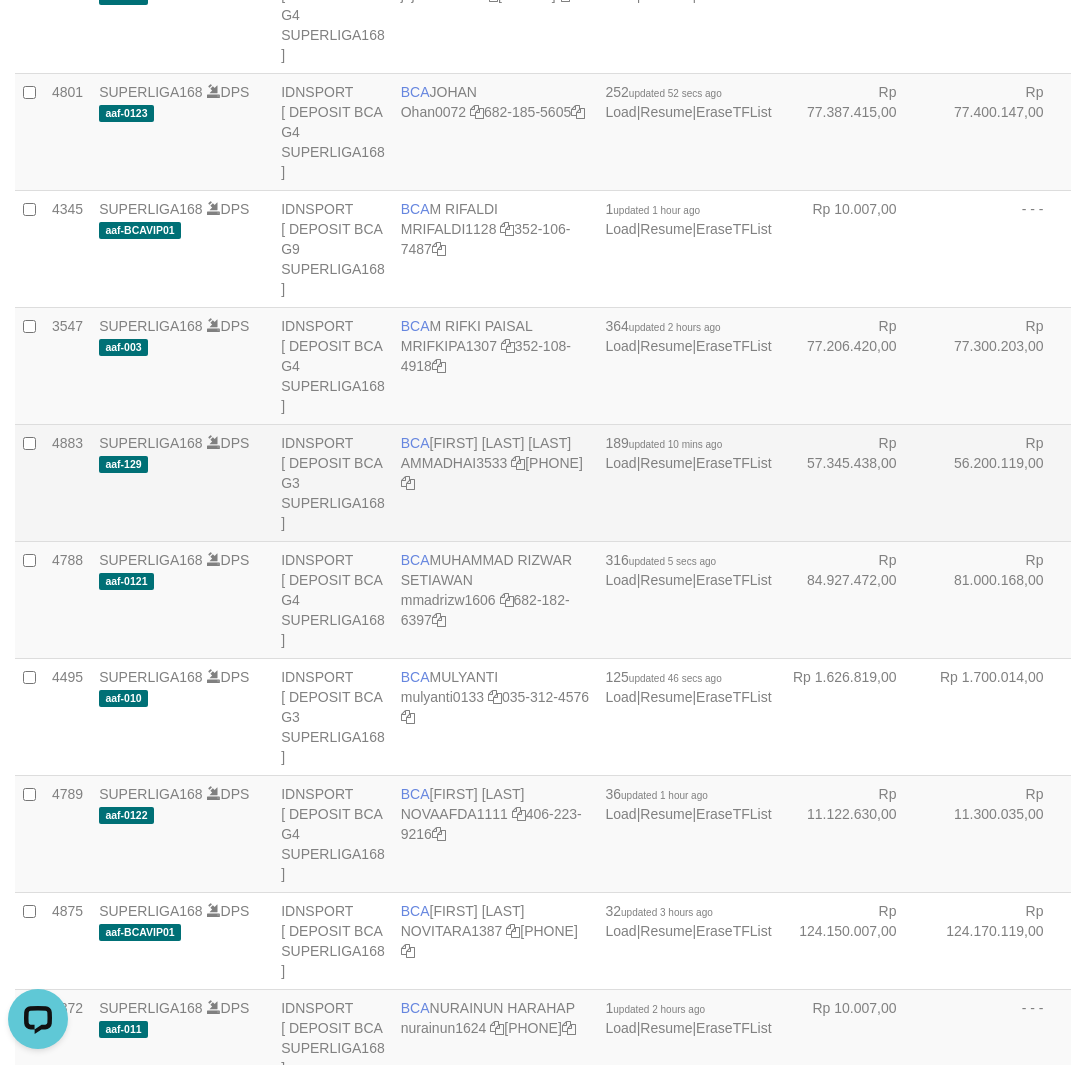 click on "Rp 57.345.438,00" at bounding box center (853, 482) 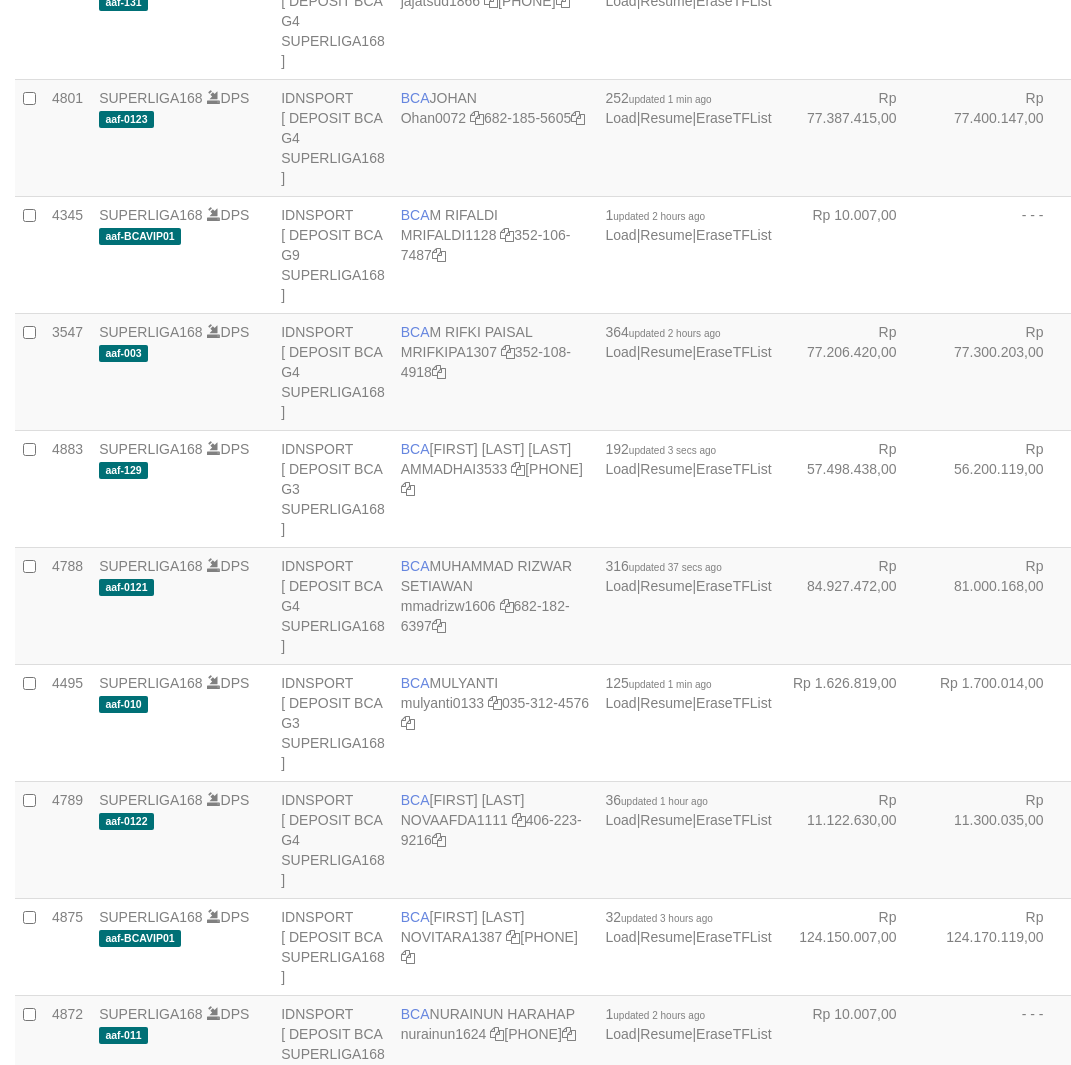 scroll, scrollTop: 1650, scrollLeft: 0, axis: vertical 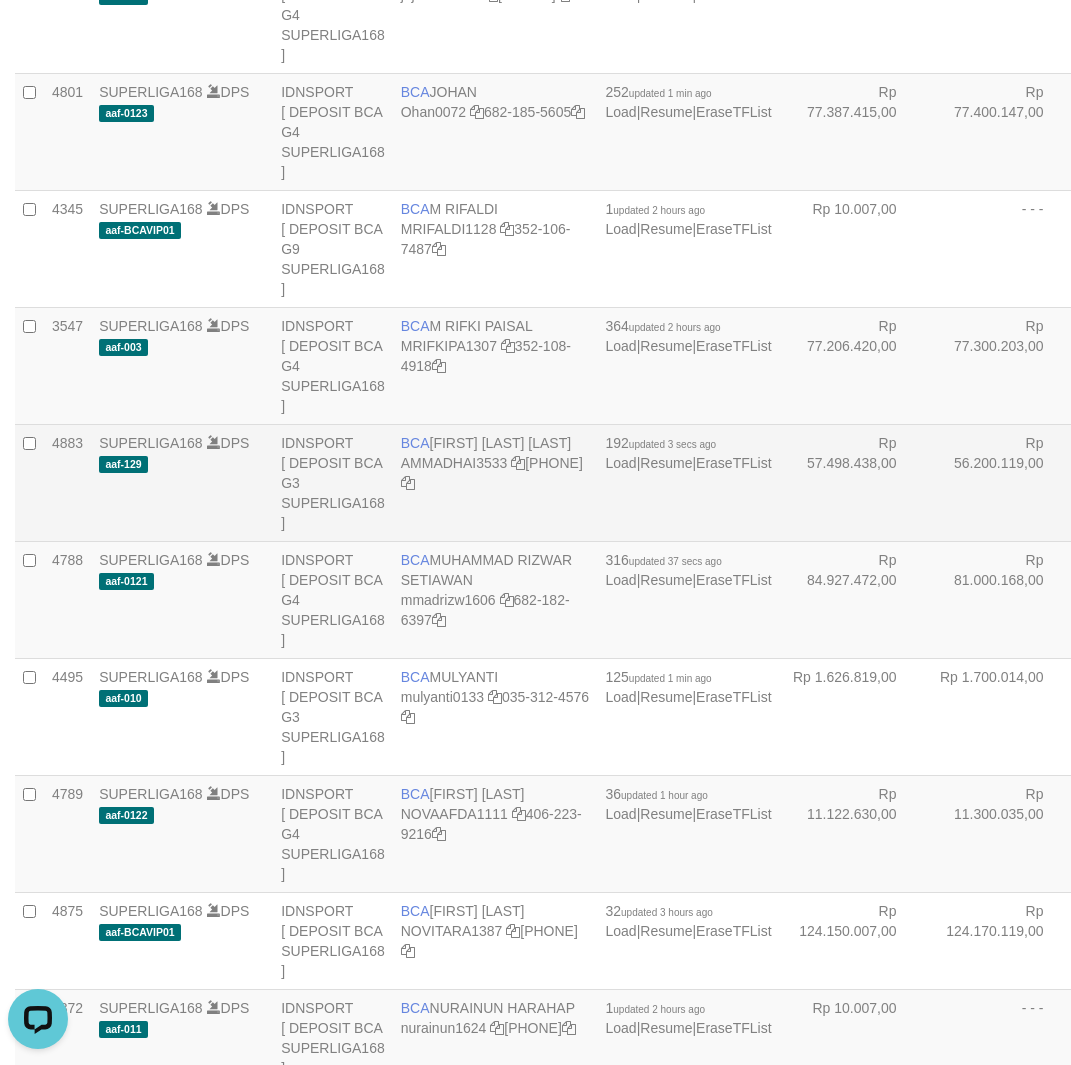 drag, startPoint x: 741, startPoint y: 541, endPoint x: 718, endPoint y: 549, distance: 24.351591 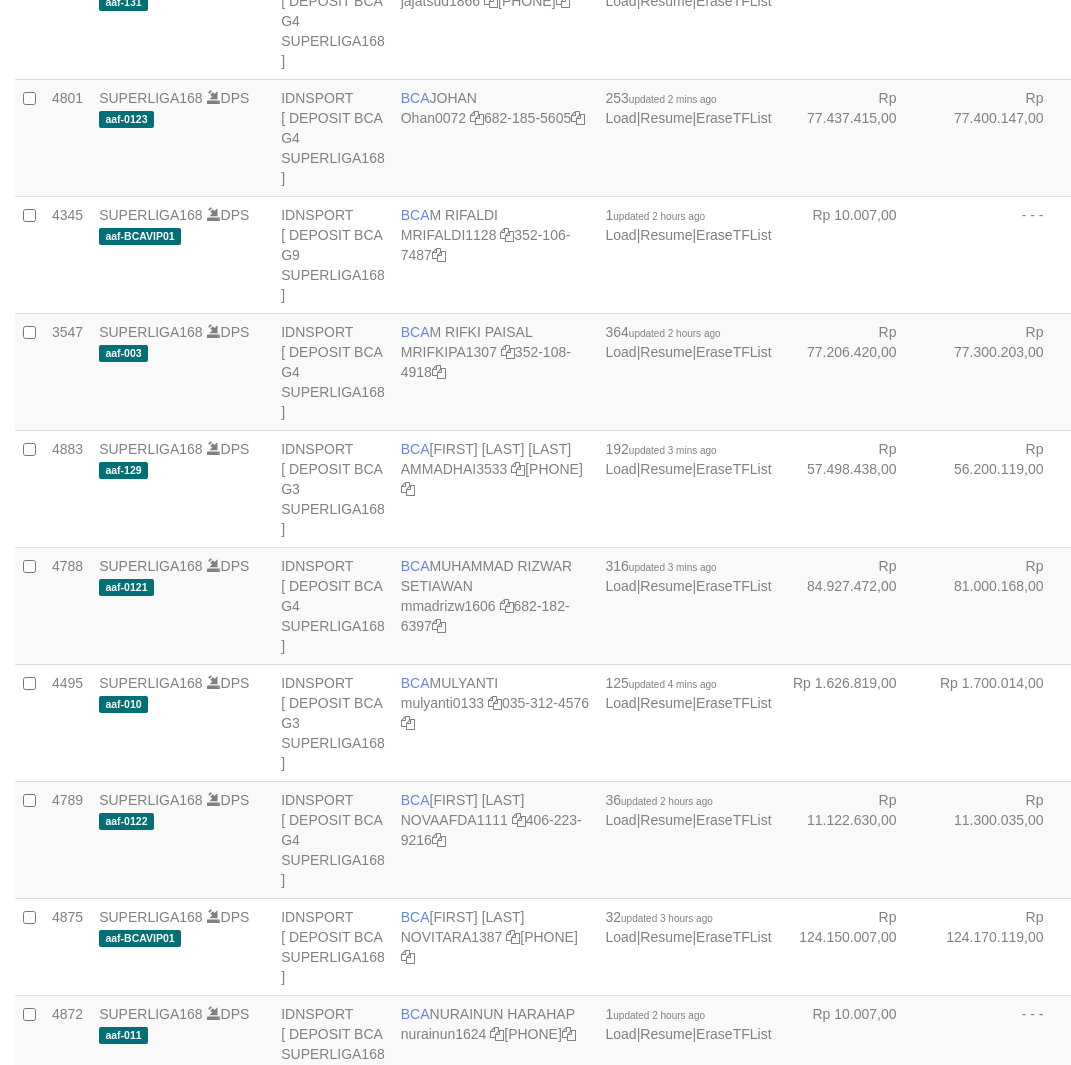 click on "Rp 57.498.438,00" at bounding box center [853, 488] 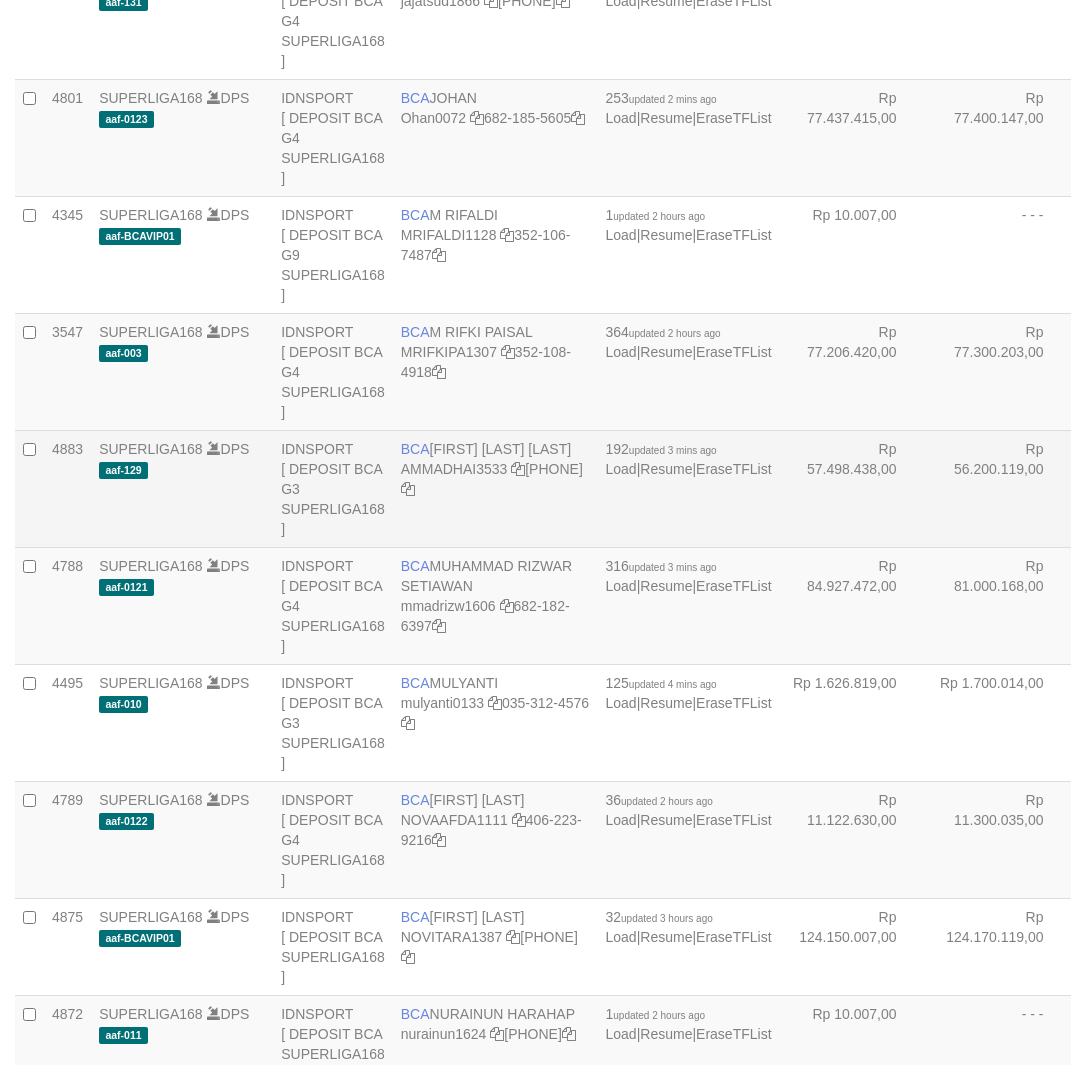 scroll, scrollTop: 1650, scrollLeft: 0, axis: vertical 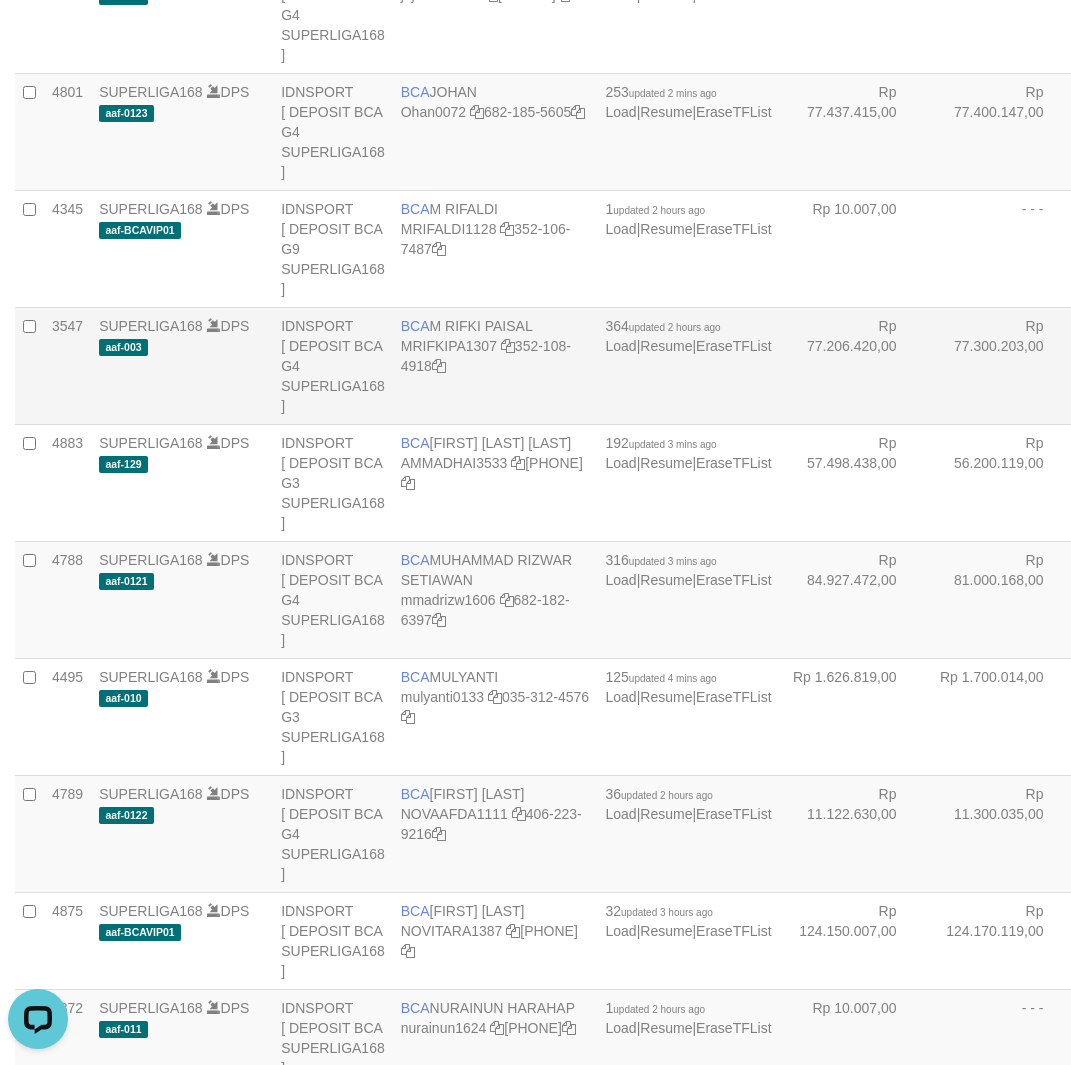 click on "updated 2 hours ago" at bounding box center (675, 327) 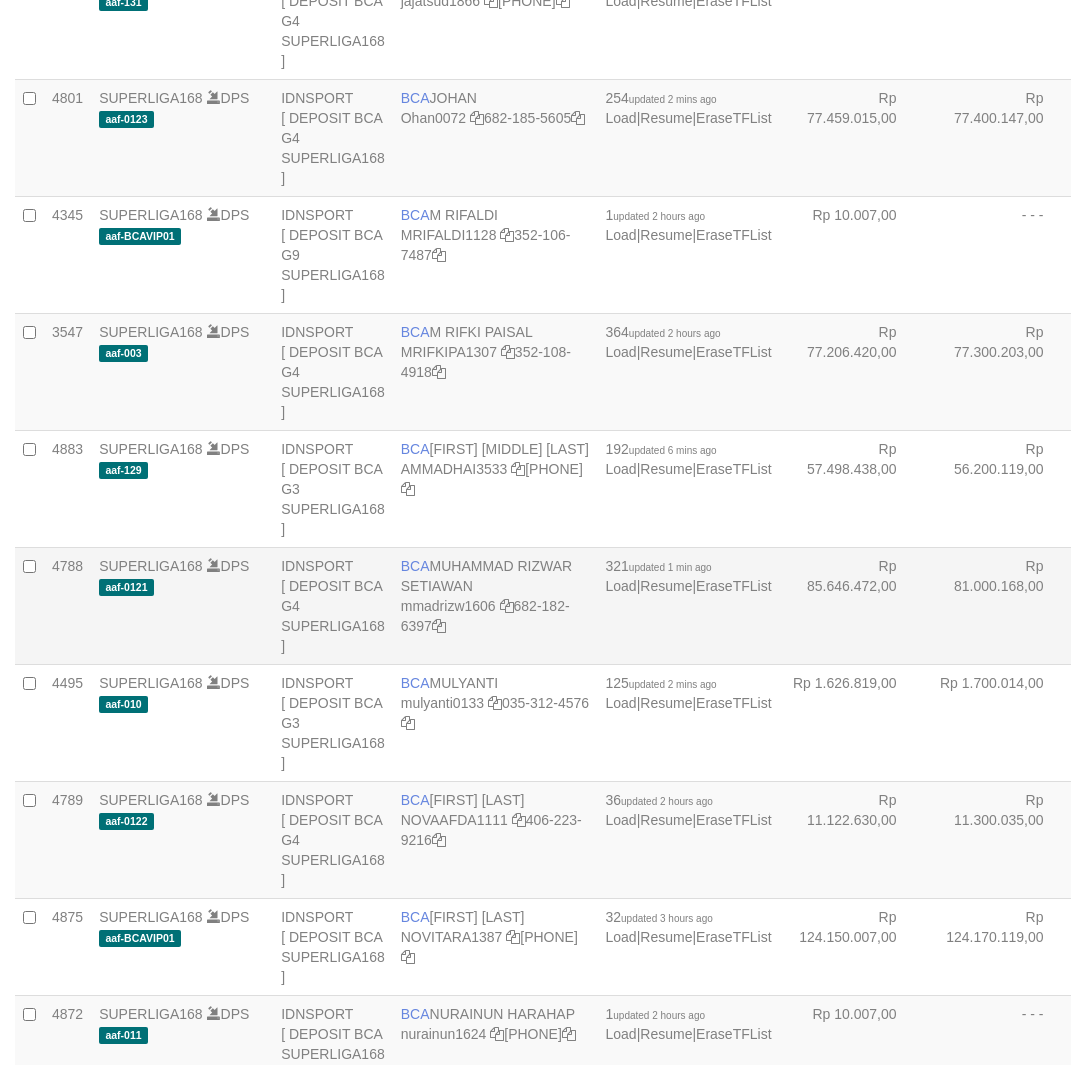 scroll, scrollTop: 1650, scrollLeft: 0, axis: vertical 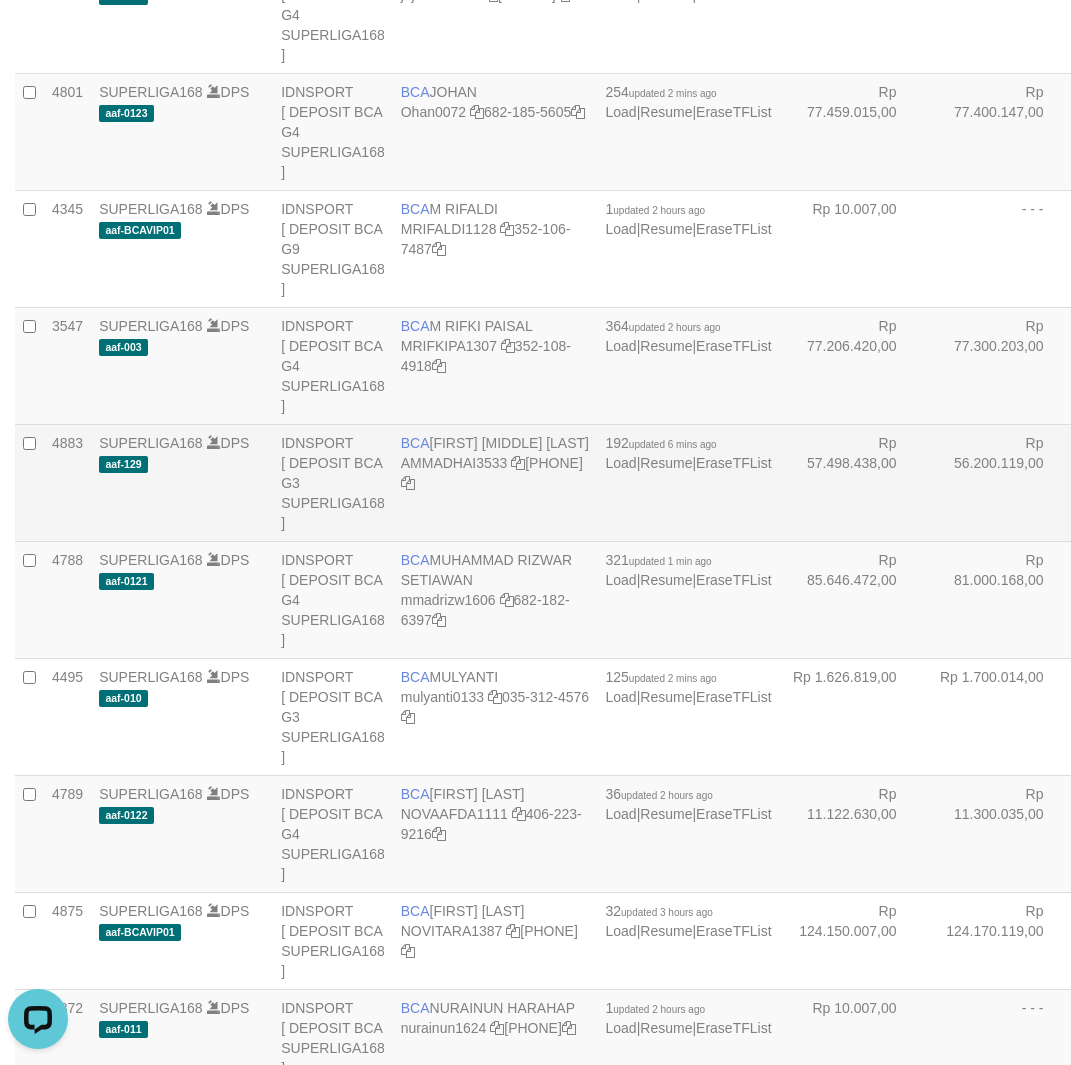 click on "BCA
MUHAMMAD HAIRON HABIBI
AMMADHAI3533
664-076-4277" at bounding box center (495, 482) 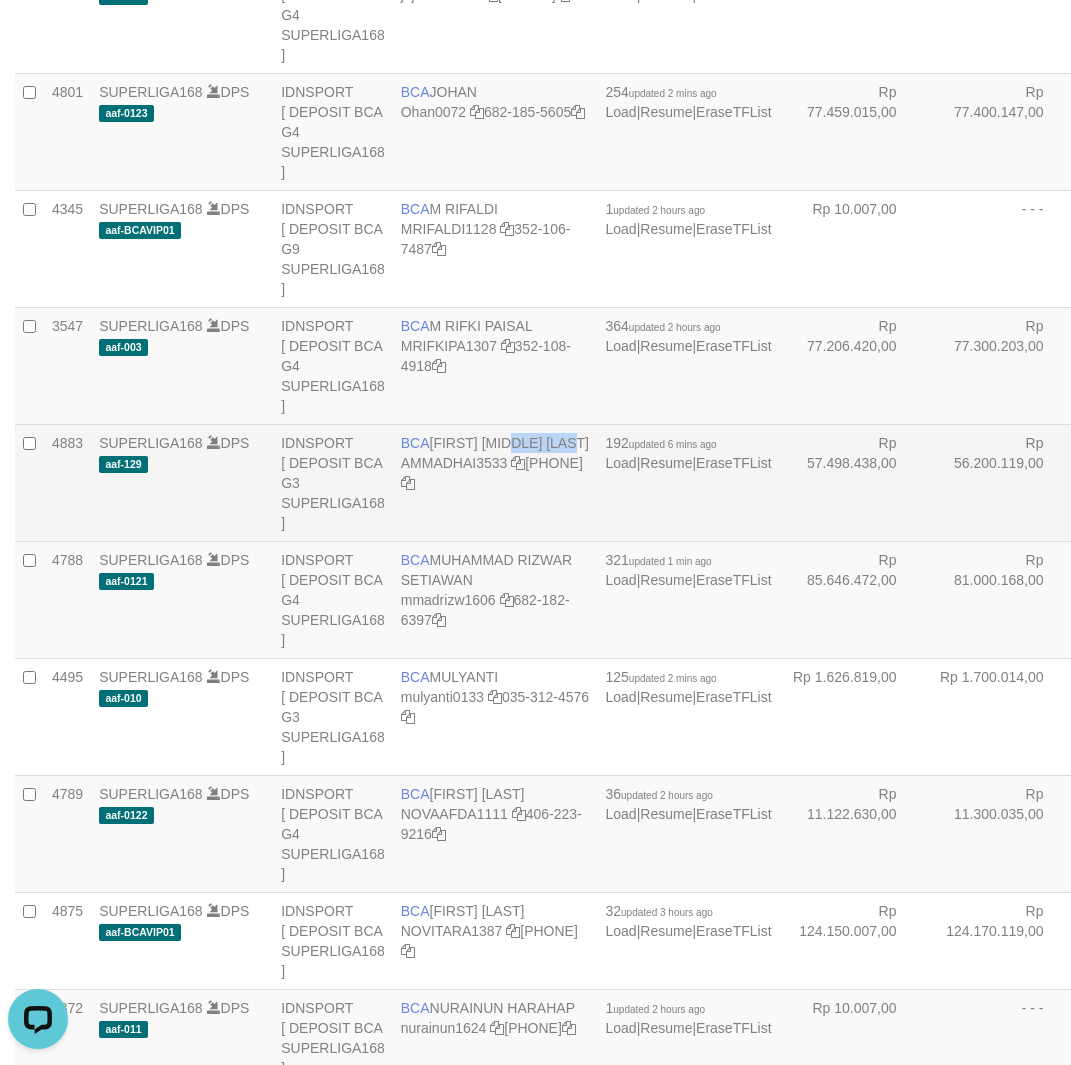 click on "BCA
MUHAMMAD HAIRON HABIBI
AMMADHAI3533
664-076-4277" at bounding box center (495, 482) 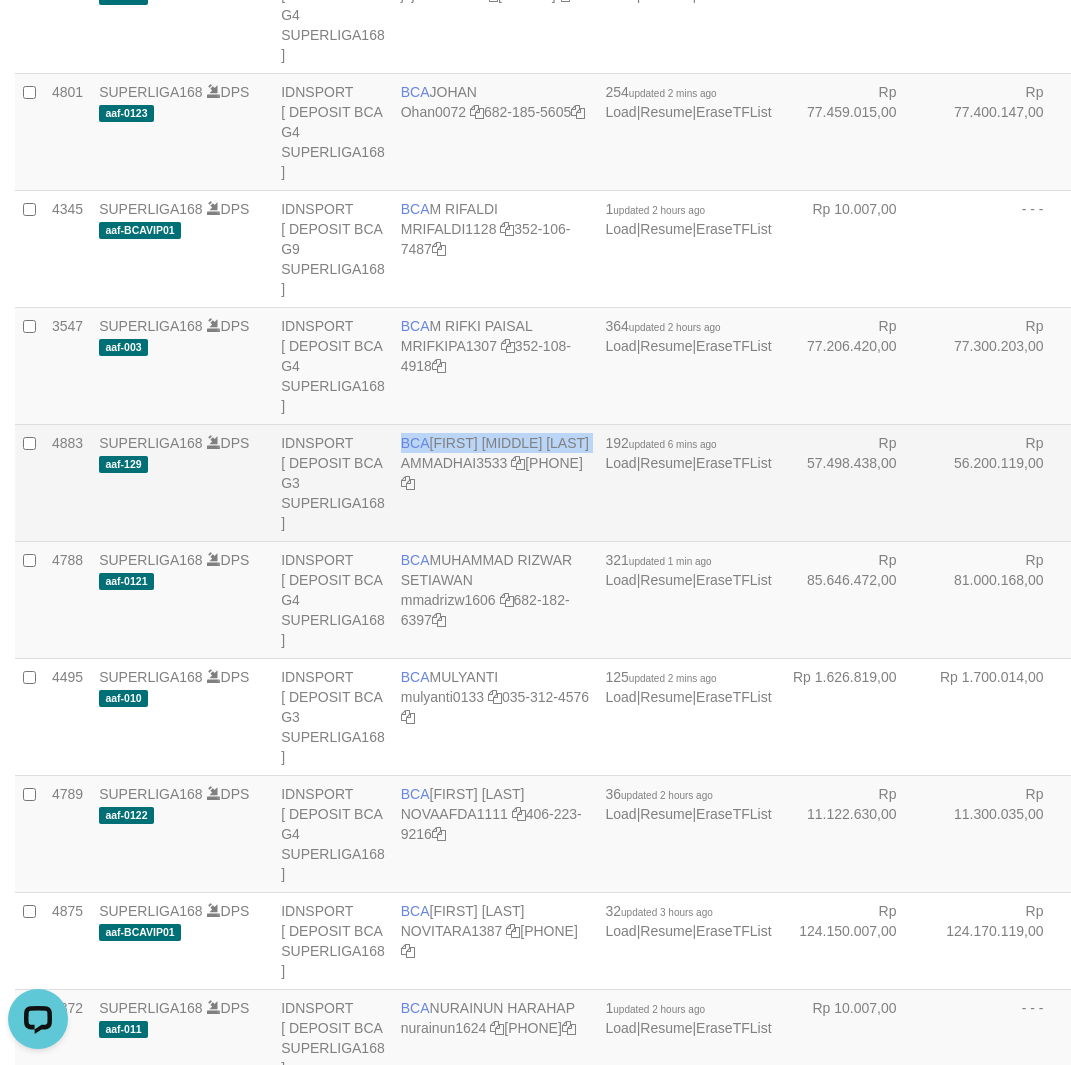 click on "BCA
MUHAMMAD HAIRON HABIBI
AMMADHAI3533
664-076-4277" at bounding box center (495, 482) 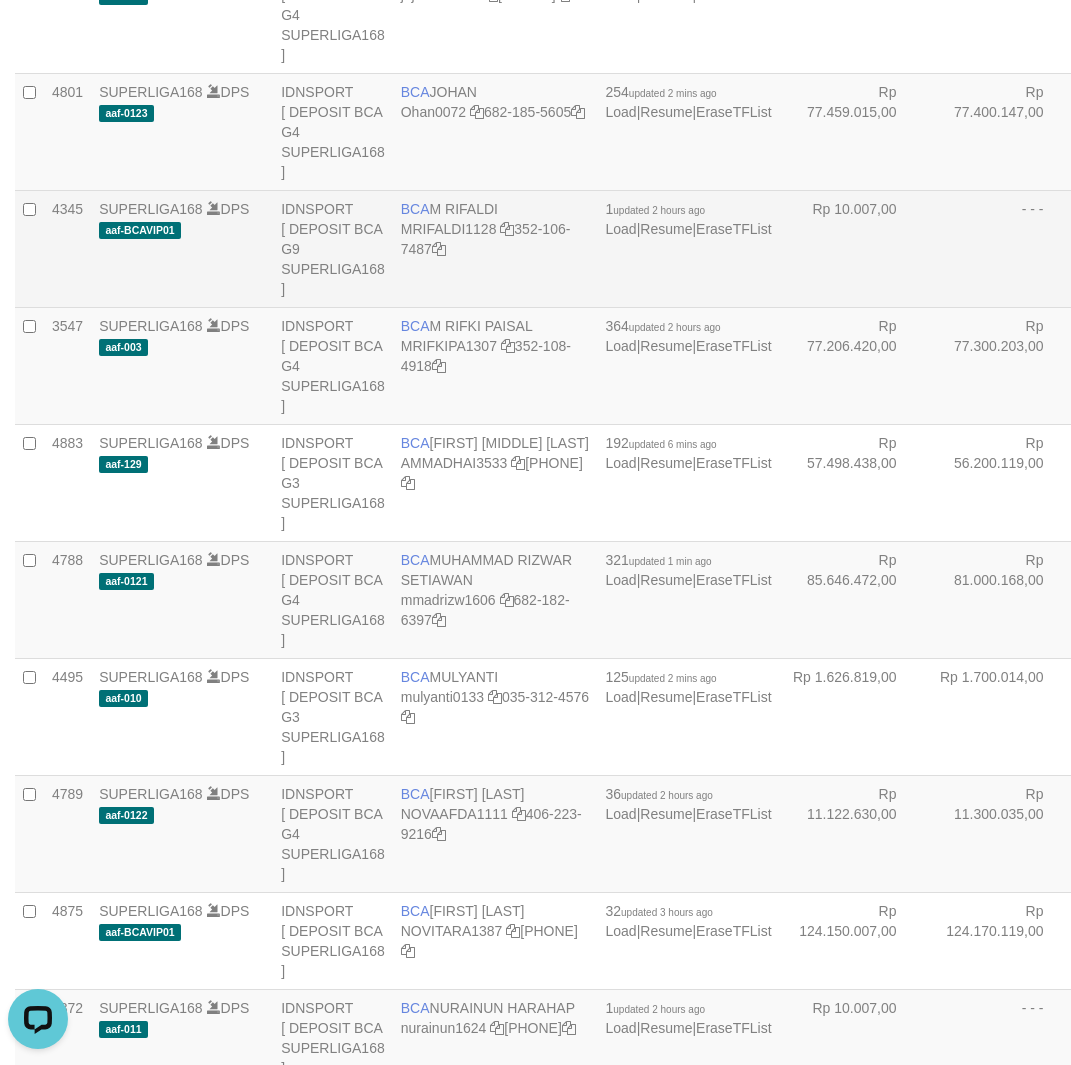 click on "- - -" at bounding box center (1000, 248) 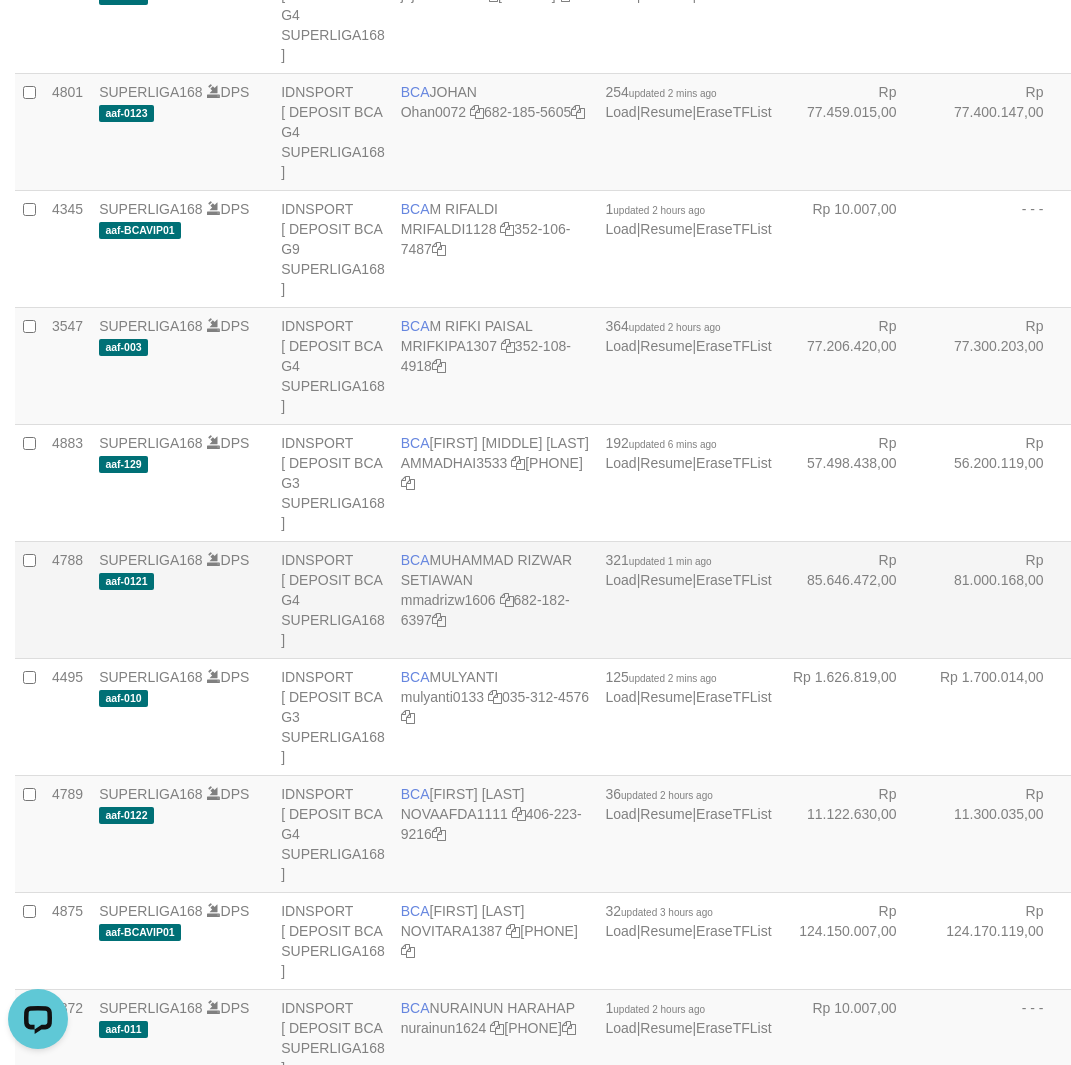 drag, startPoint x: 709, startPoint y: 694, endPoint x: 721, endPoint y: 696, distance: 12.165525 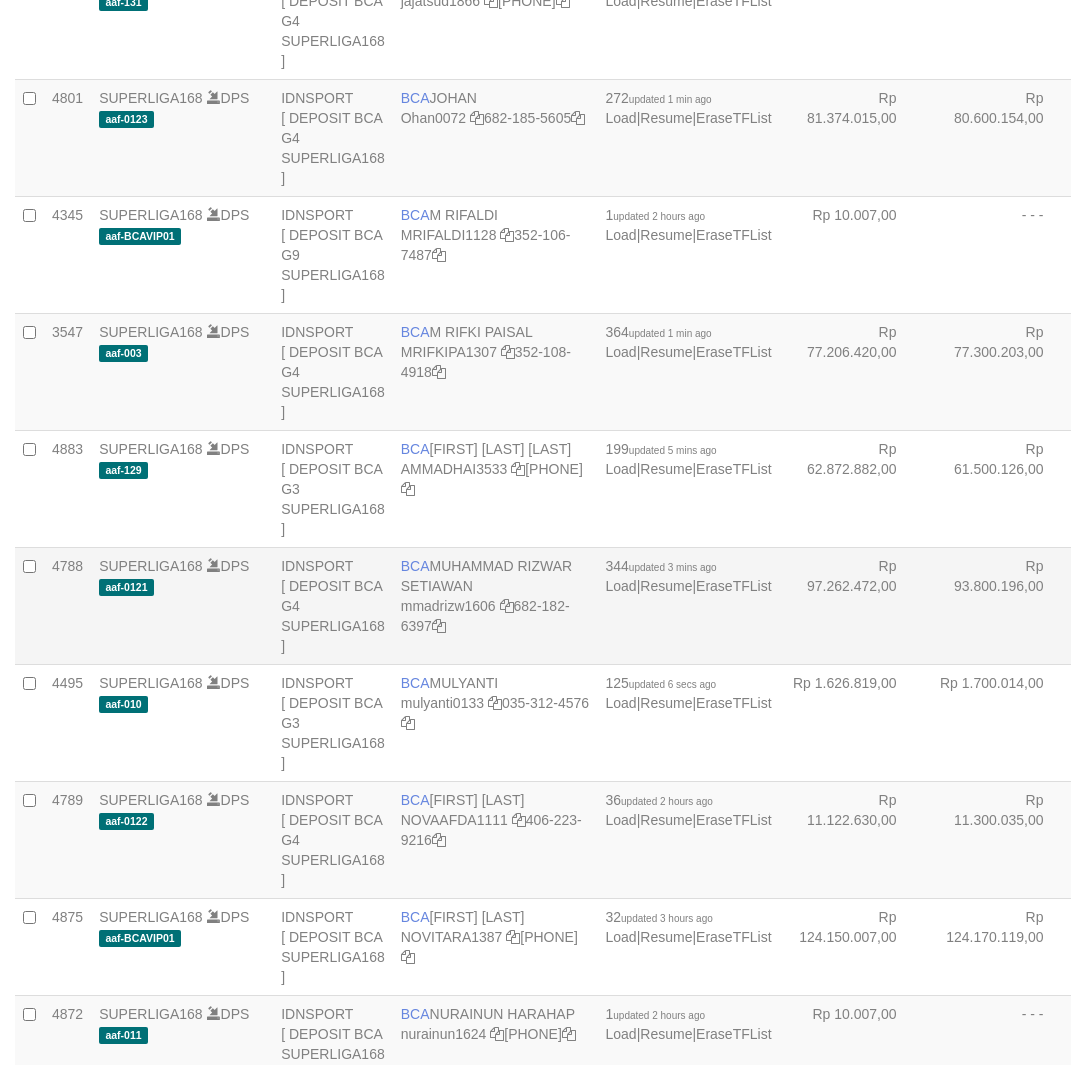 scroll, scrollTop: 1650, scrollLeft: 0, axis: vertical 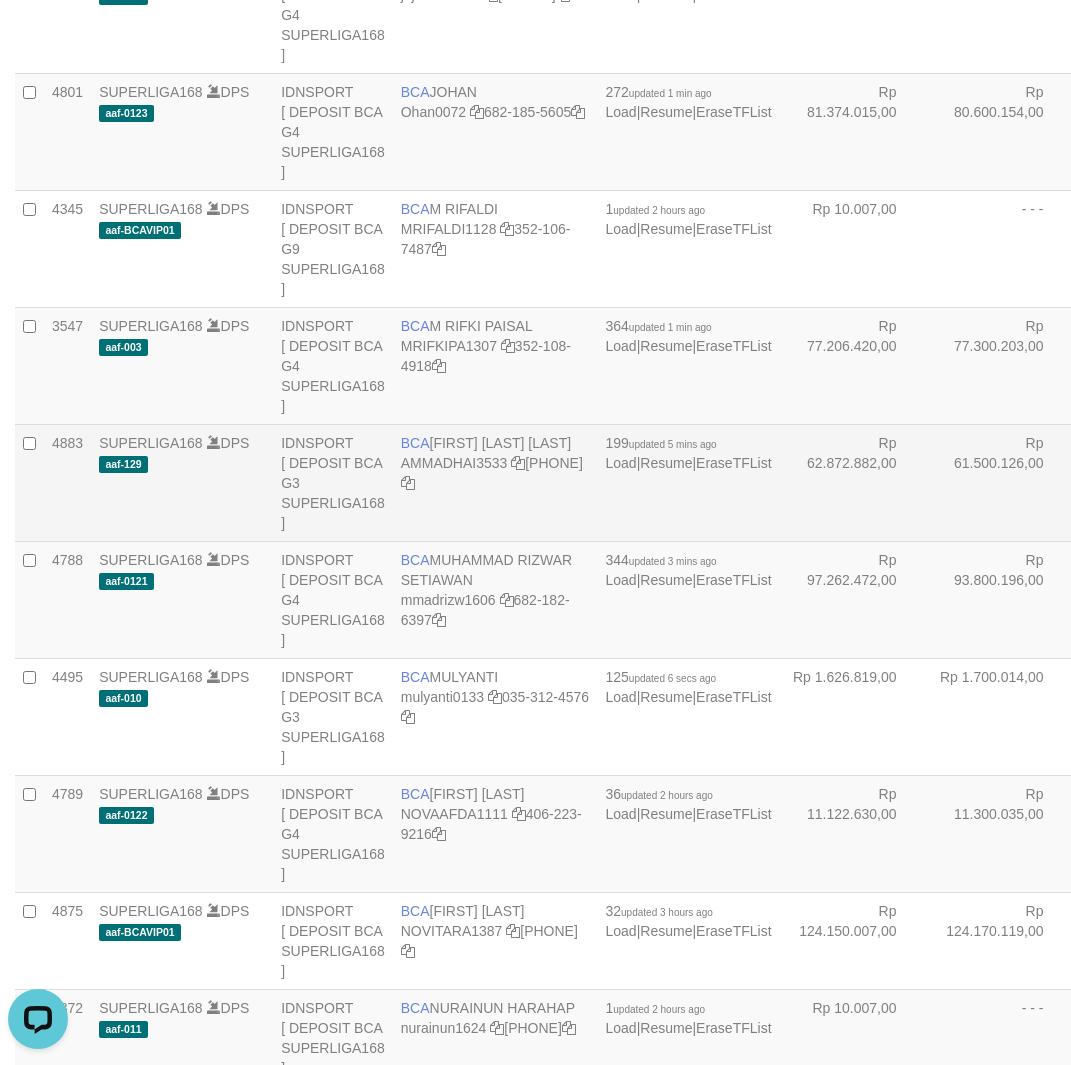 click on "Rp 62.872.882,00" at bounding box center (853, 482) 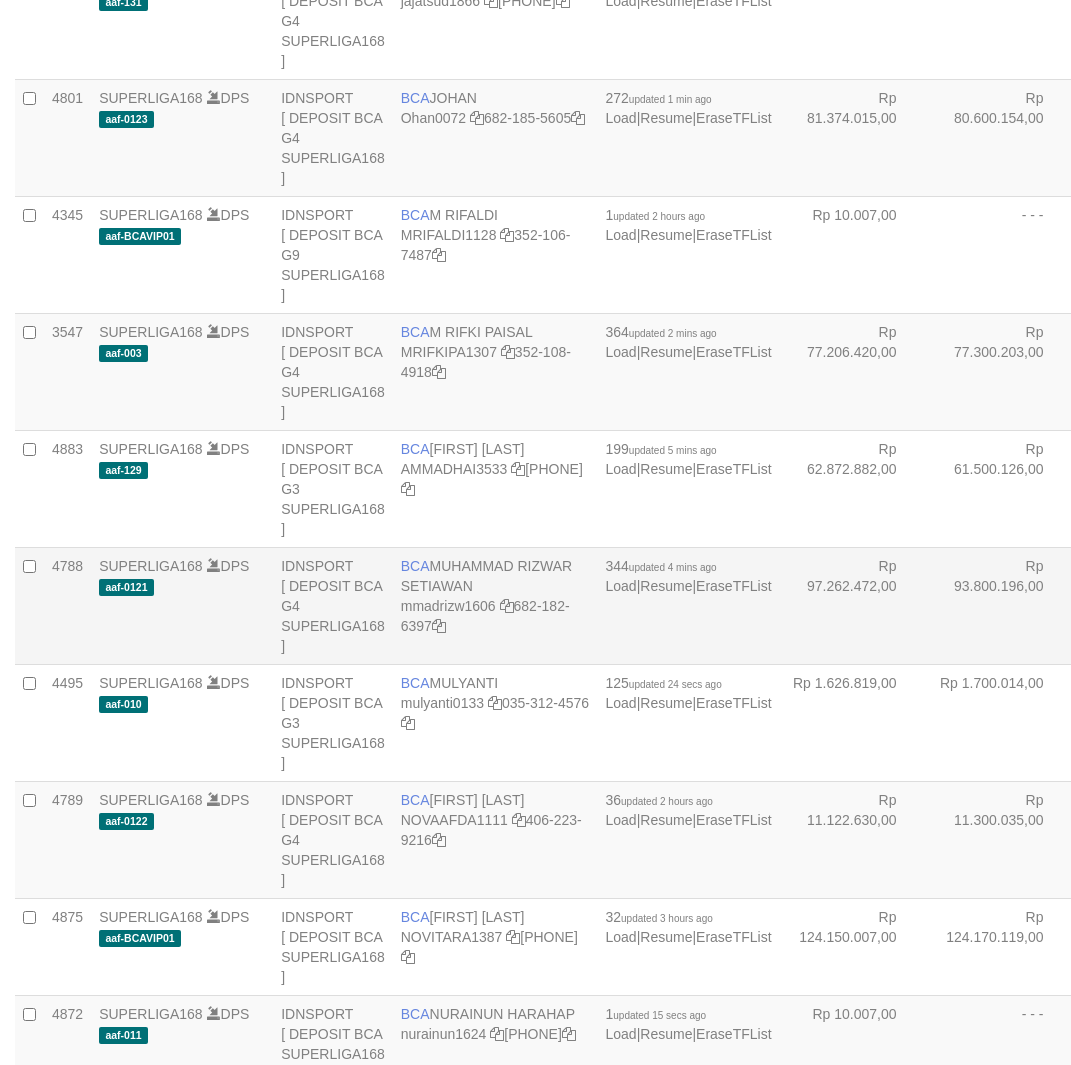 scroll, scrollTop: 1650, scrollLeft: 0, axis: vertical 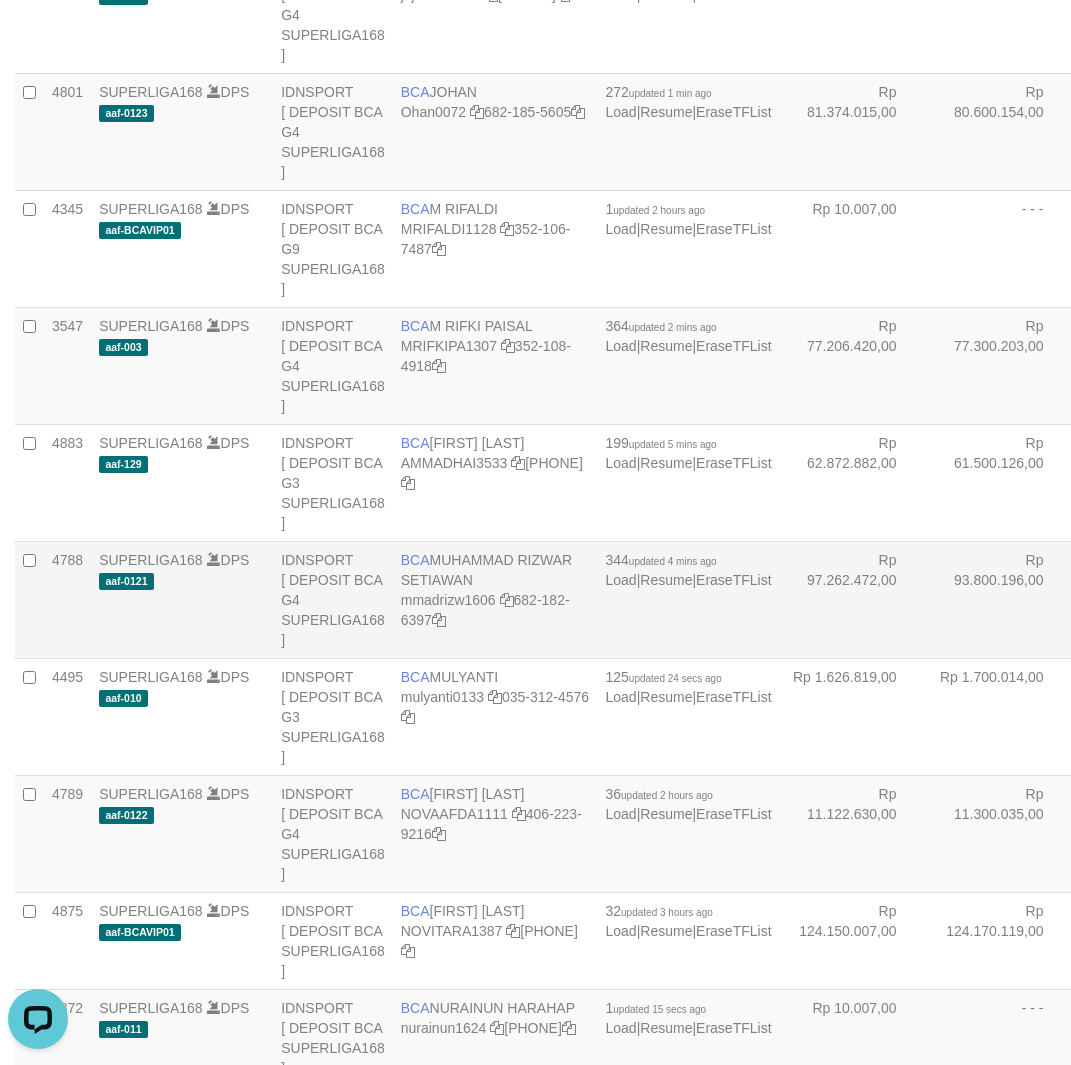 click on "BCA
[FIRST] [LAST]
[PHONE]" at bounding box center (495, 599) 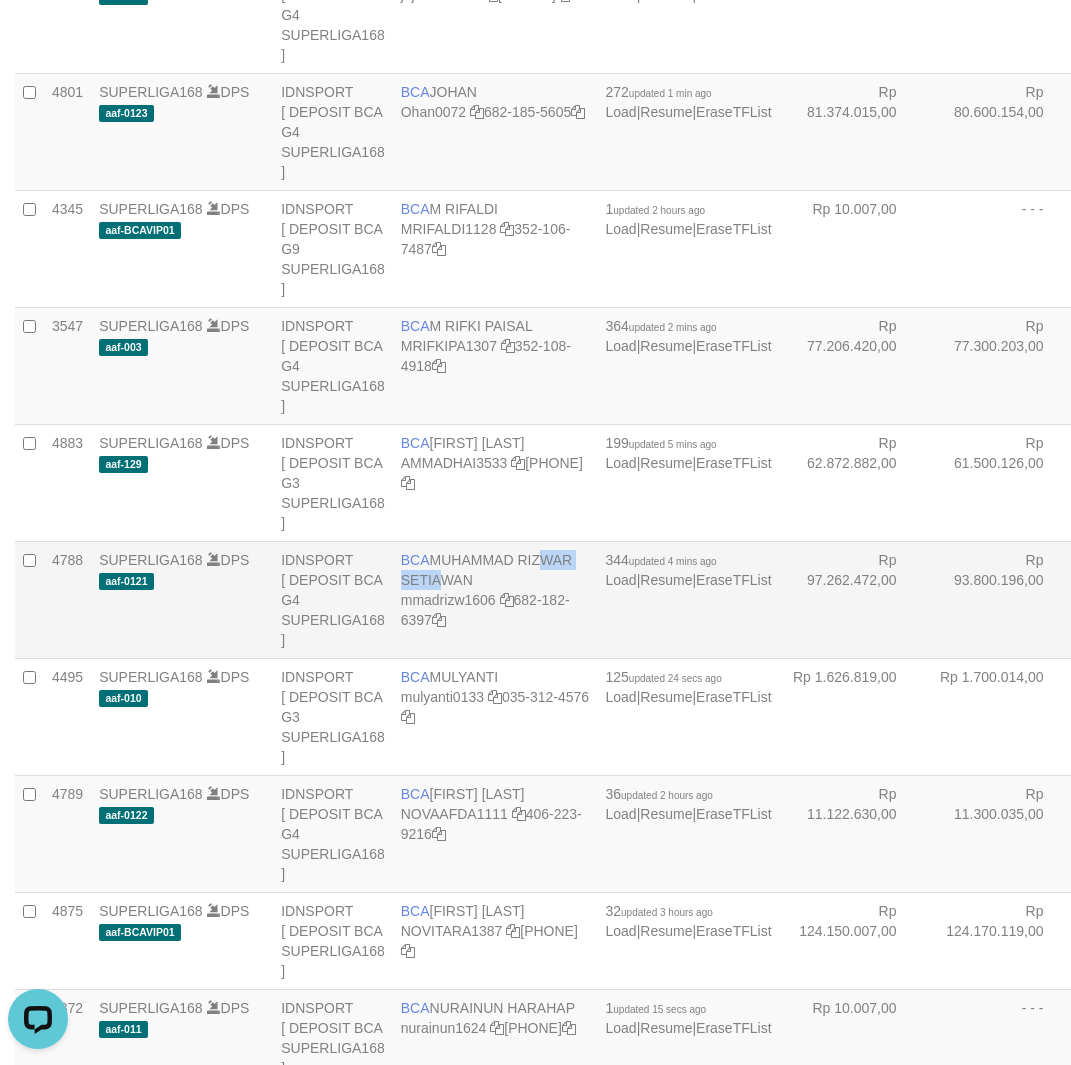click on "BCA
MUHAMMAD RIZWAR SETIAWAN
mmadrizw1606
682-182-6397" at bounding box center [495, 599] 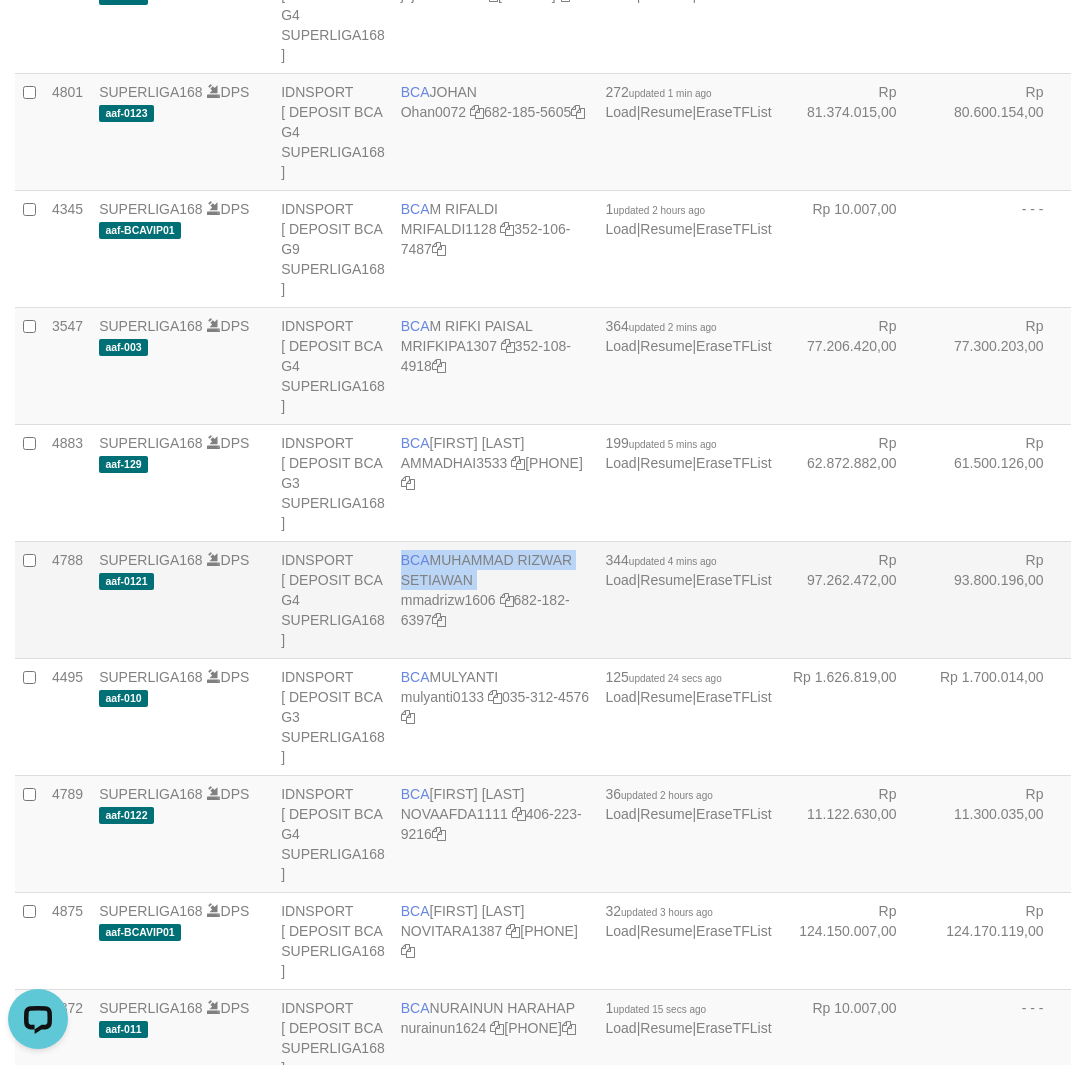 click on "BCA
MUHAMMAD RIZWAR SETIAWAN
mmadrizw1606
682-182-6397" at bounding box center (495, 599) 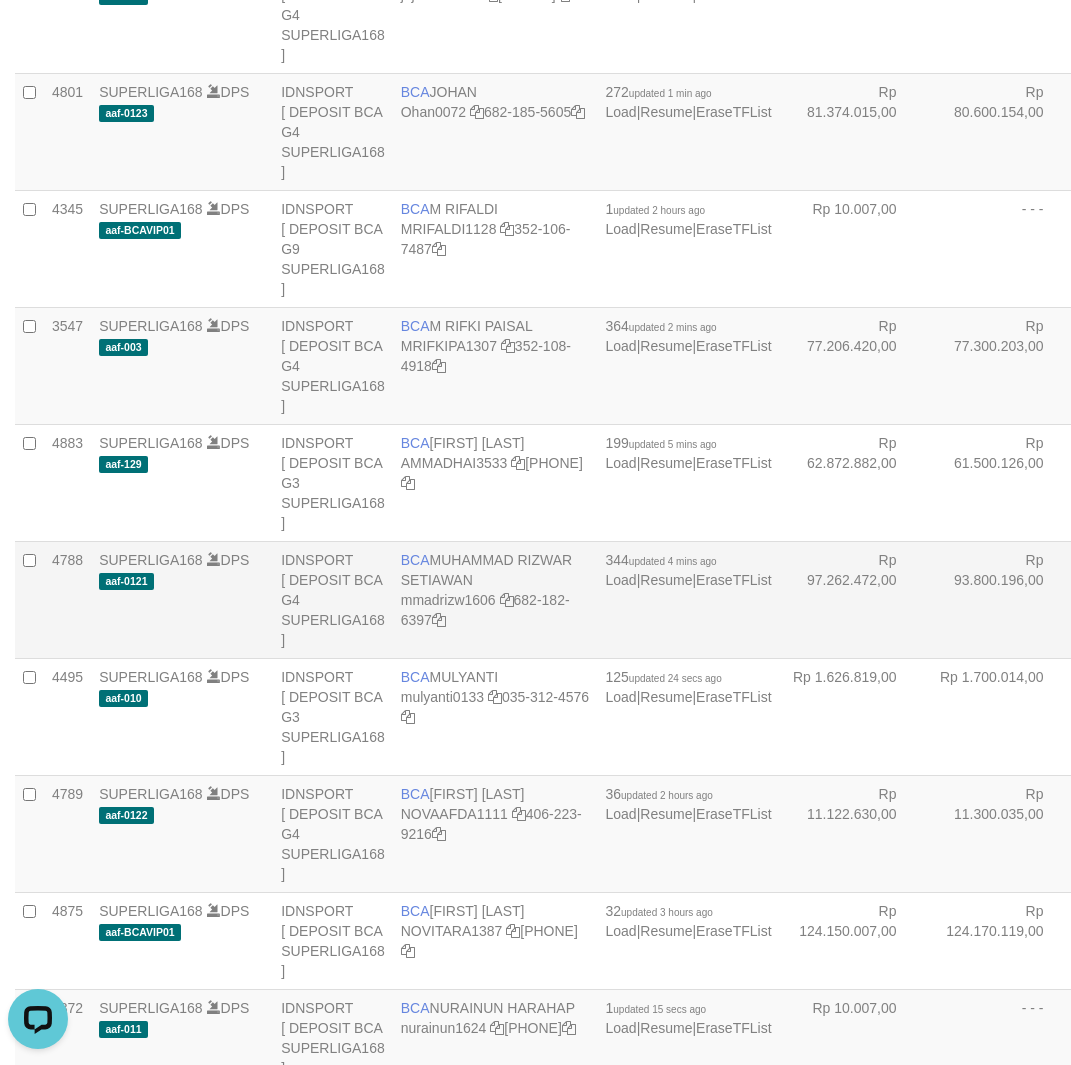 click on "Rp 97.262.472,00" at bounding box center (853, 599) 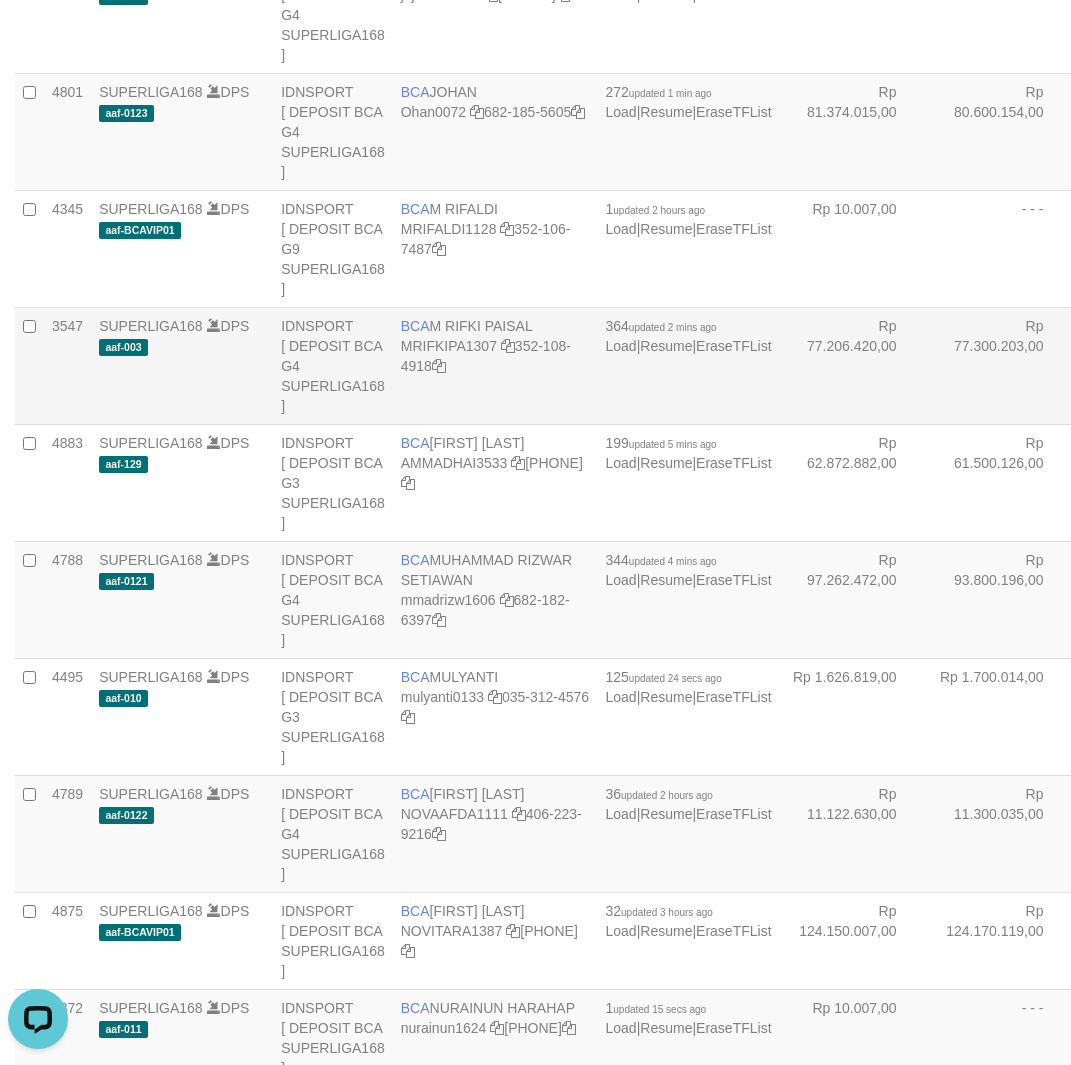 click on "Rp 77.300.203,00" at bounding box center [1000, 365] 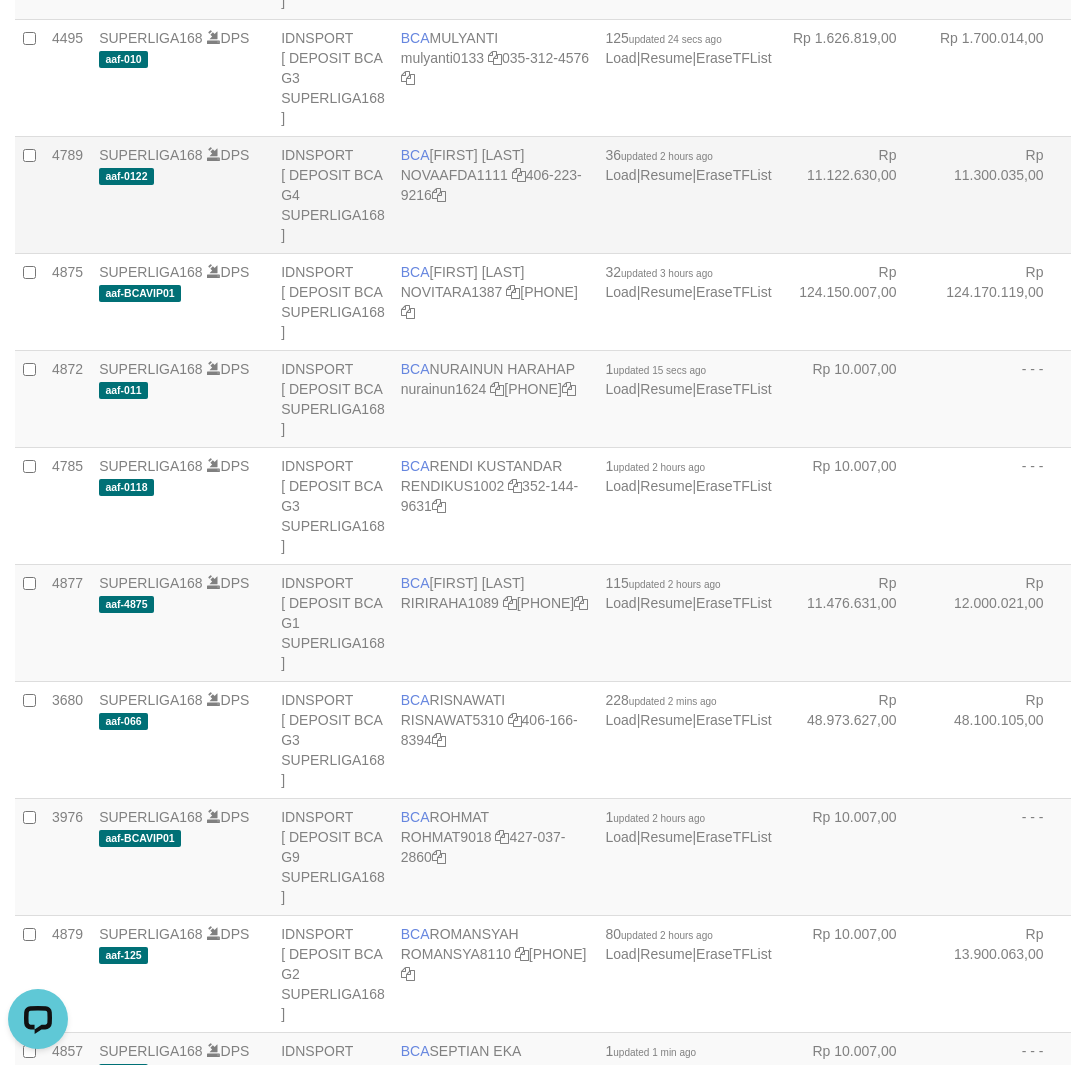 scroll, scrollTop: 2400, scrollLeft: 0, axis: vertical 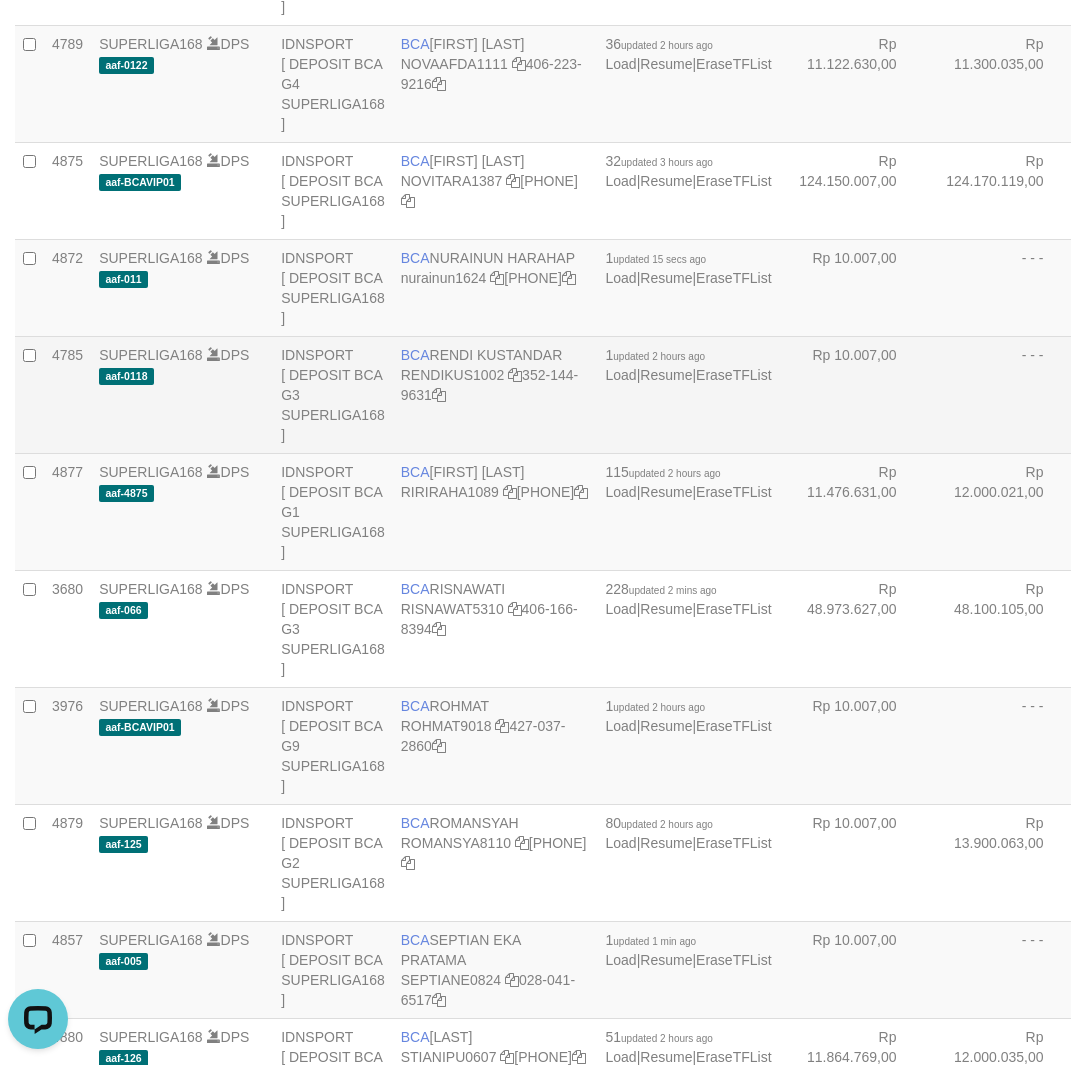 click on "- - -" at bounding box center (1000, 394) 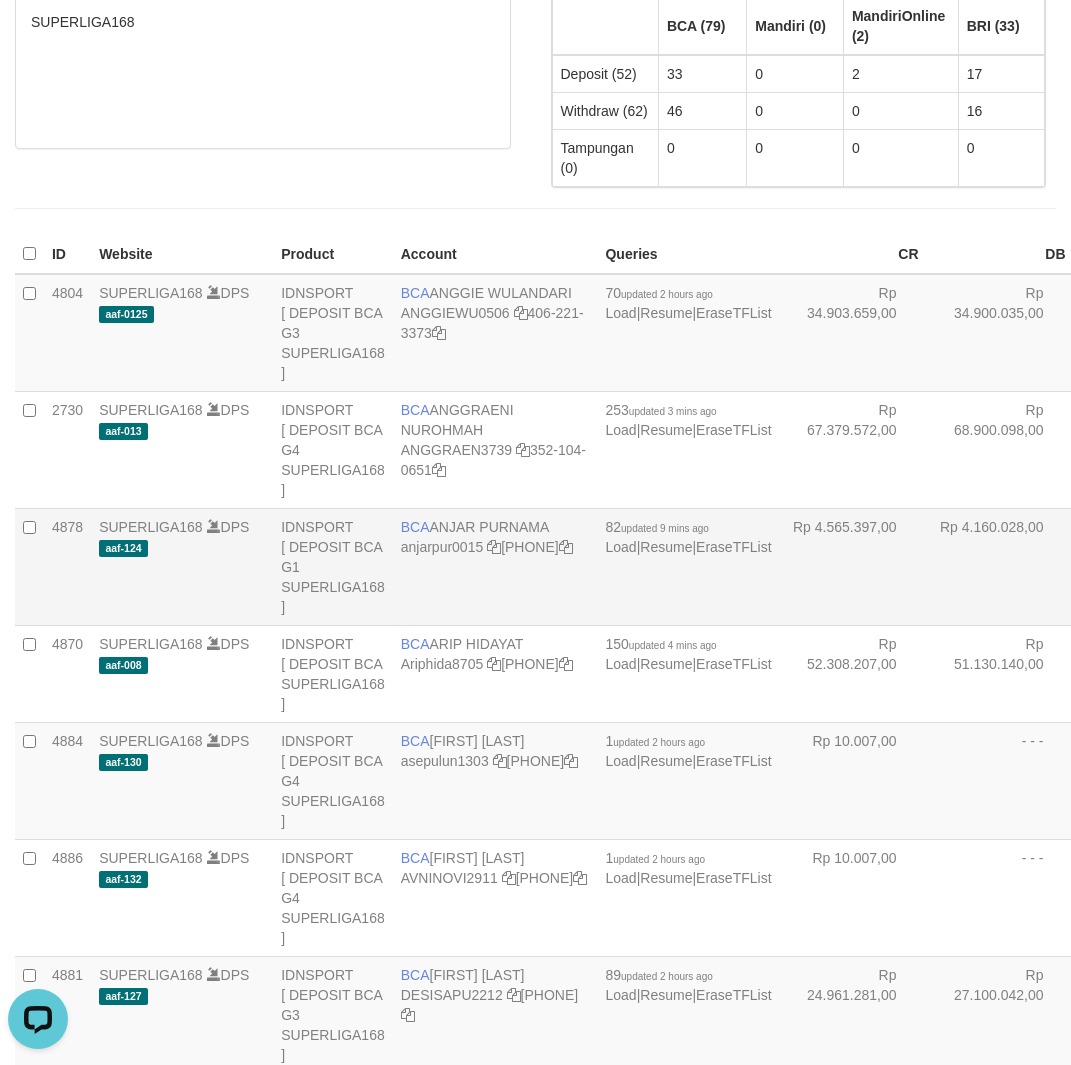 click on "BCA" at bounding box center (415, 527) 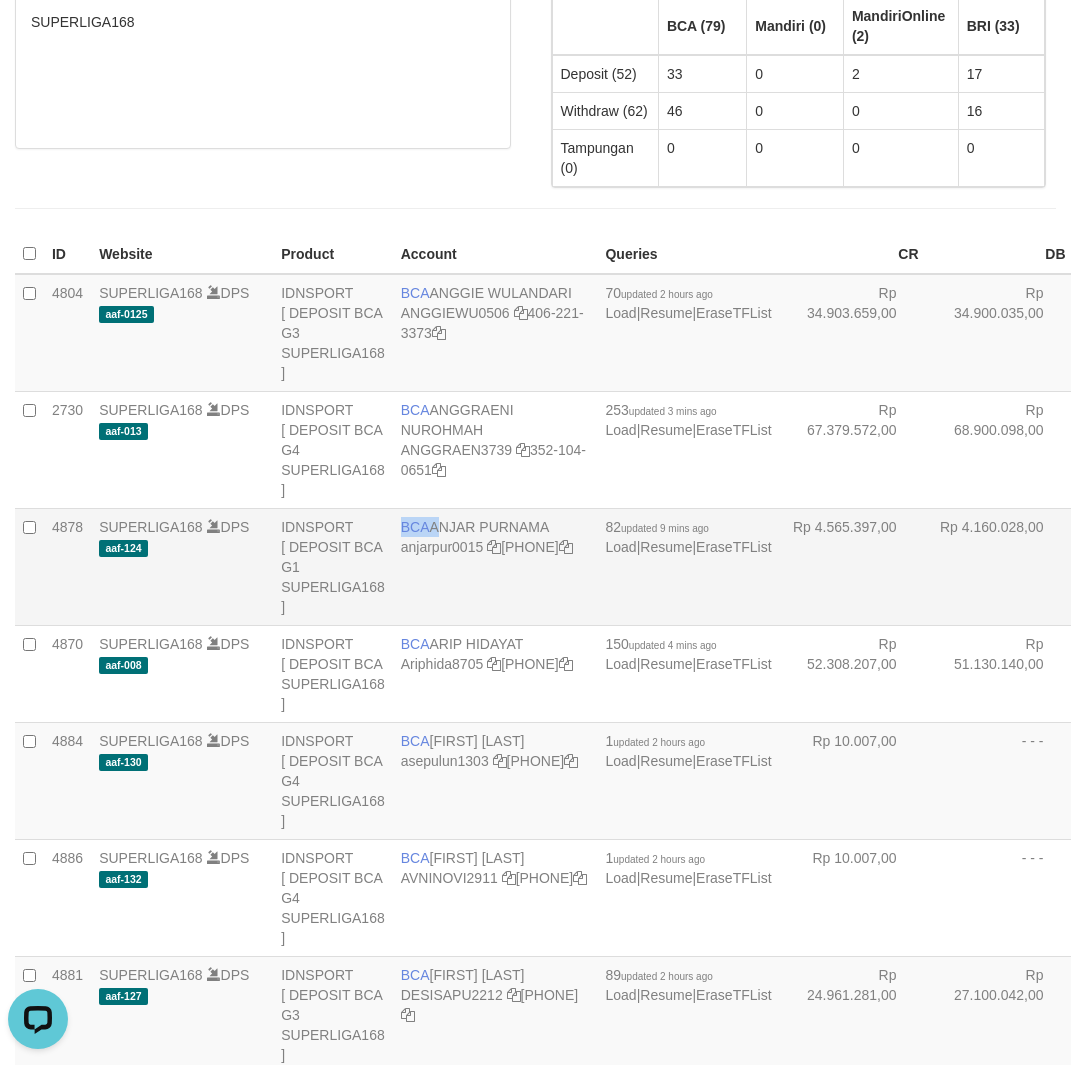 click on "BCA" at bounding box center (415, 527) 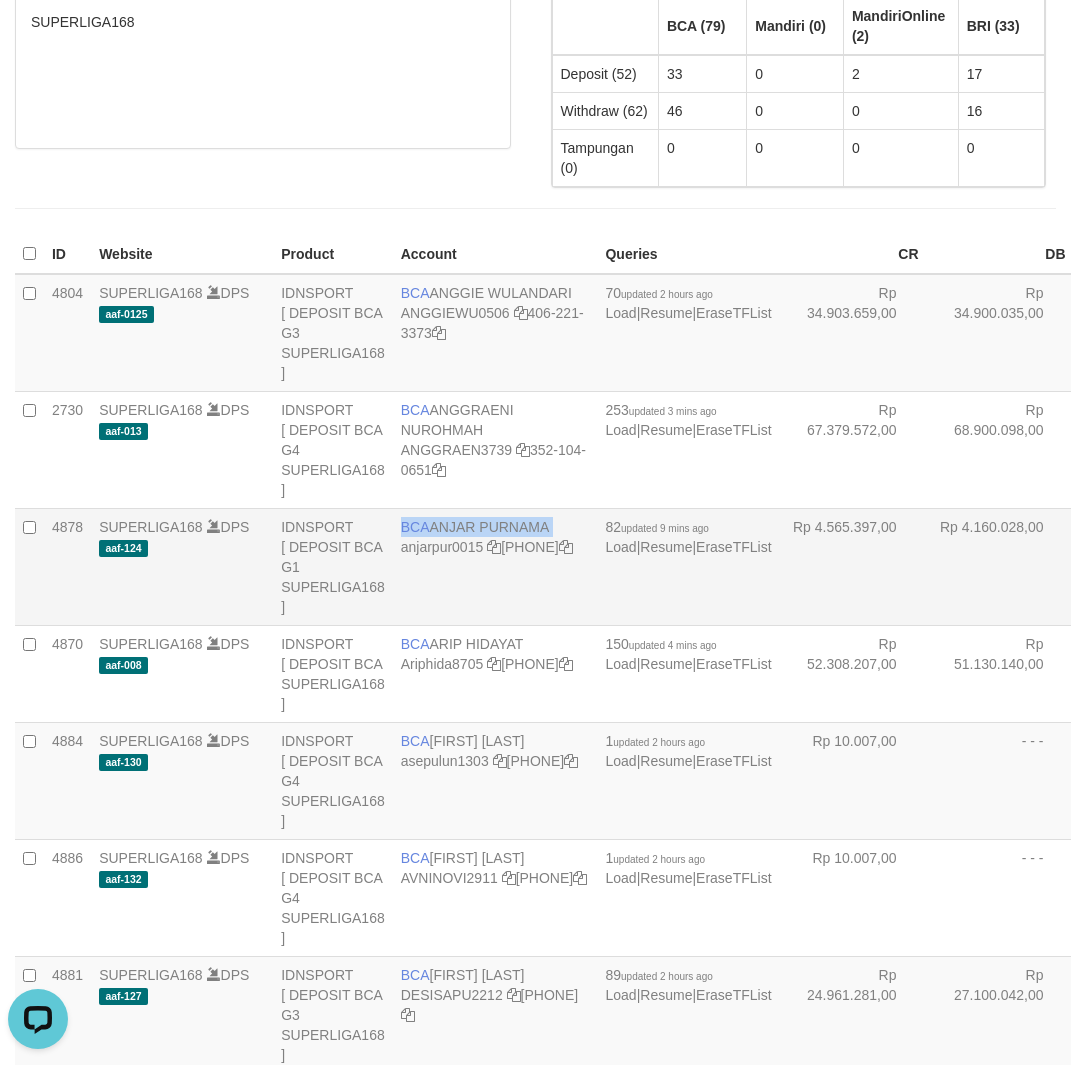 click on "BCA" at bounding box center (415, 527) 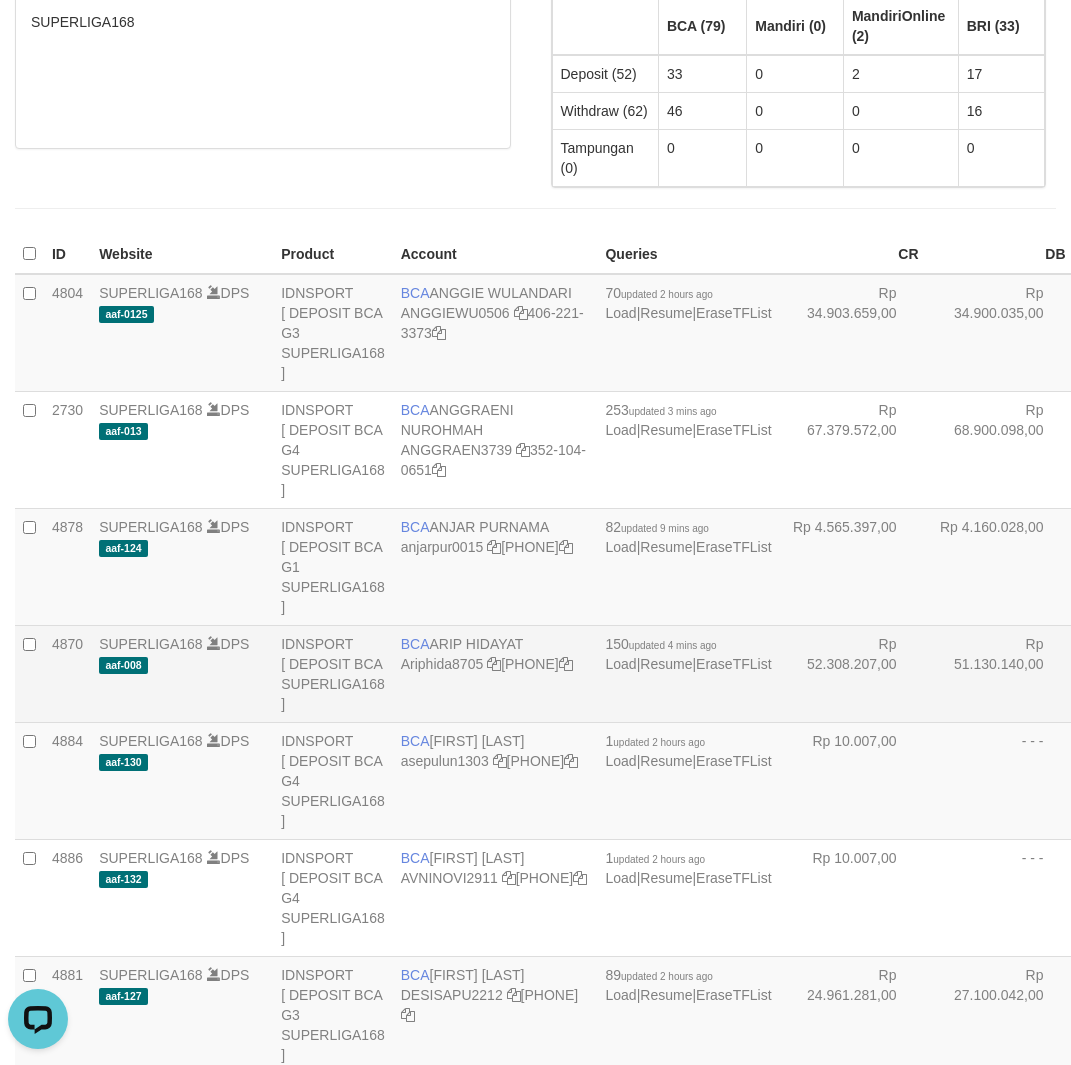 click on "Rp 51.130.140,00" at bounding box center [1000, 673] 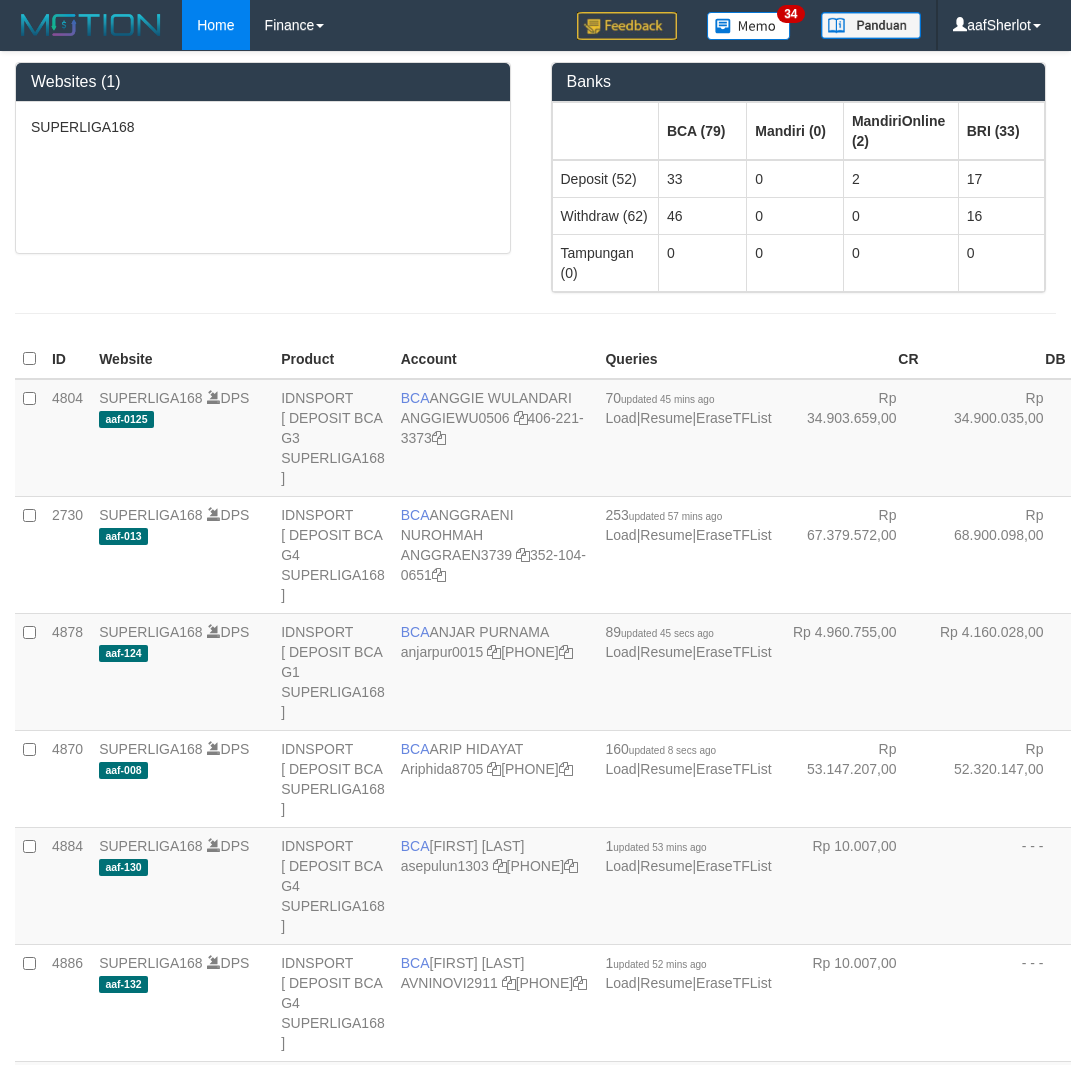 scroll, scrollTop: 105, scrollLeft: 0, axis: vertical 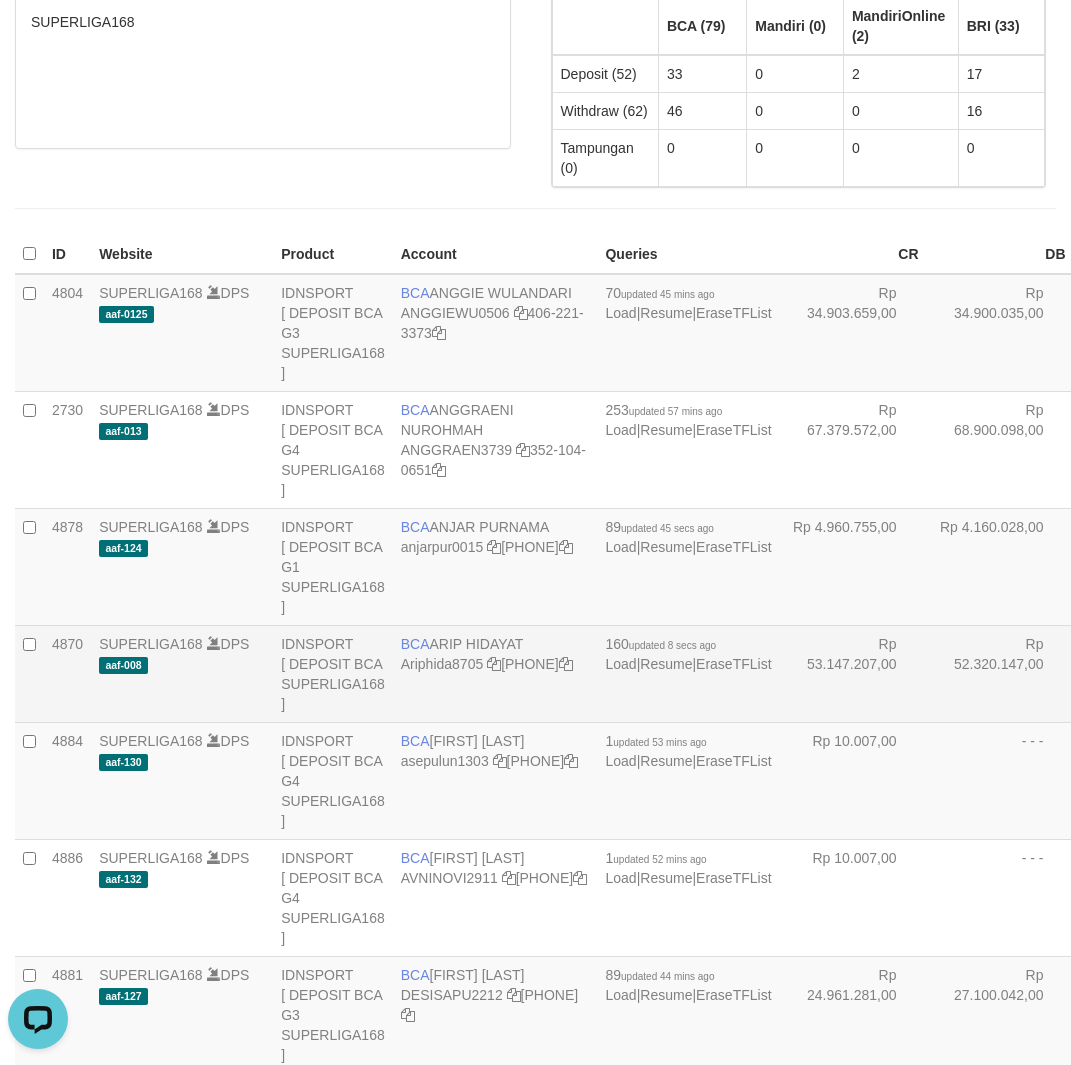 click on "Rp 53.147.207,00" at bounding box center (853, 673) 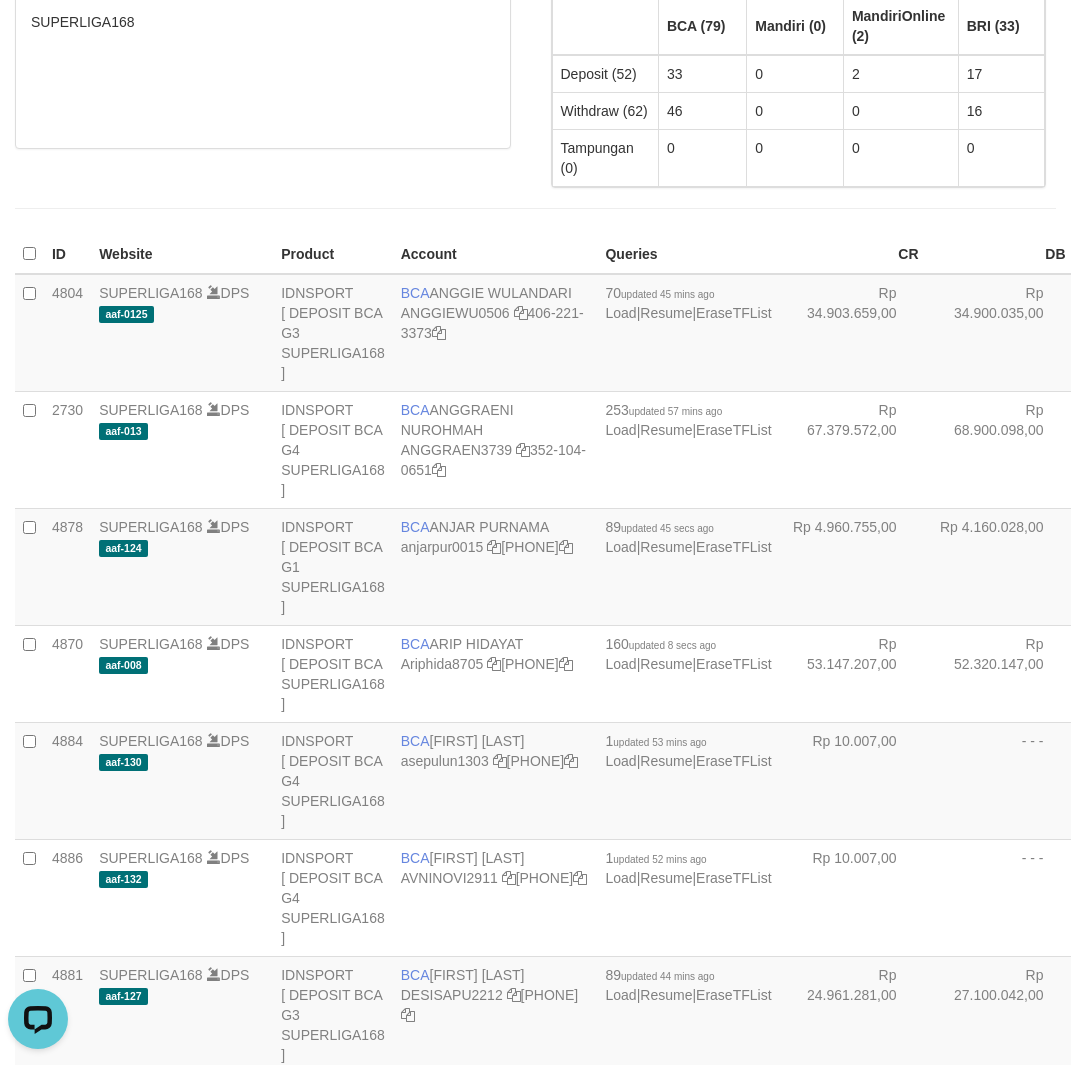 scroll, scrollTop: 691, scrollLeft: 0, axis: vertical 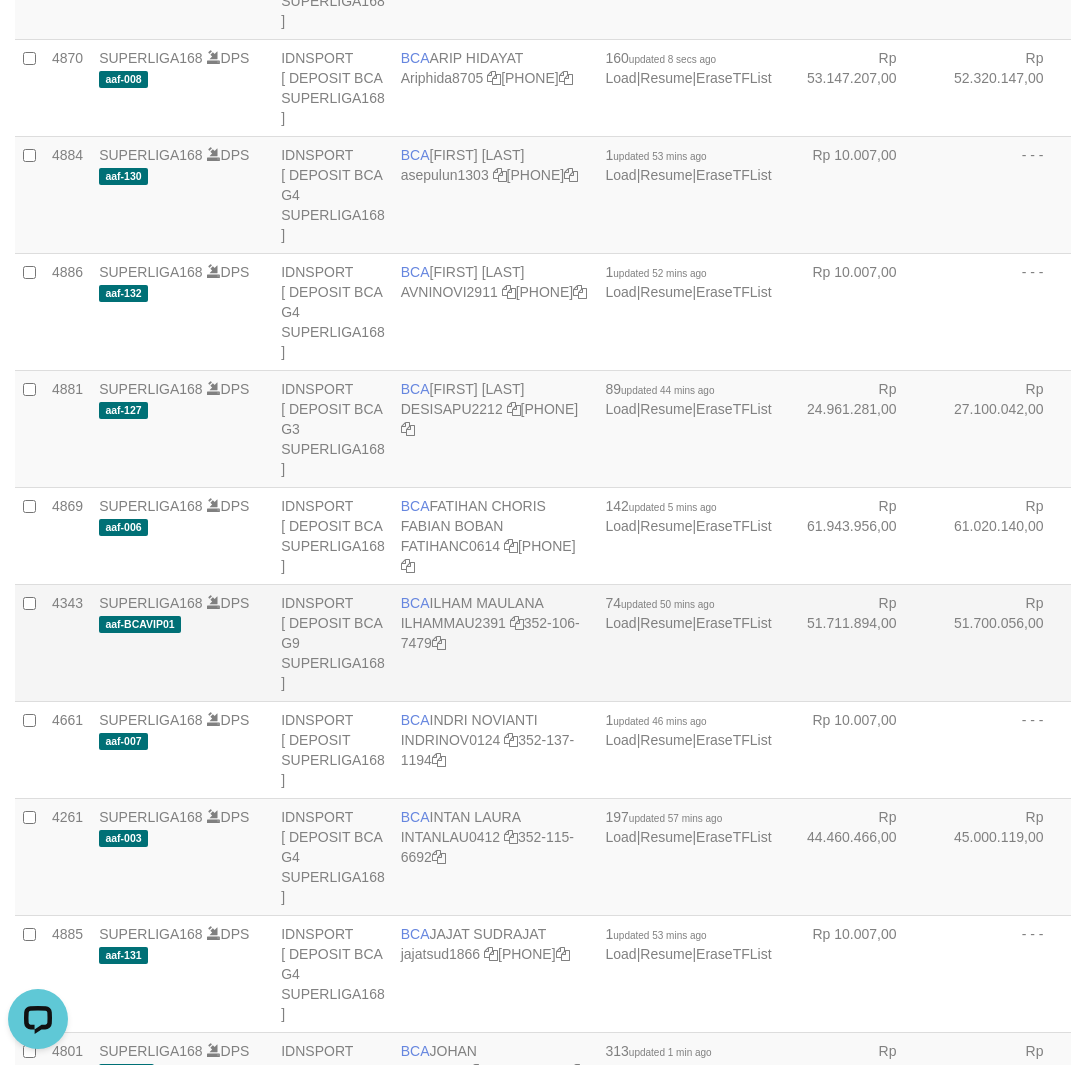 click on "BCA
[FIRST] [LAST]
[USERNAME]
[PHONE]" at bounding box center (495, 642) 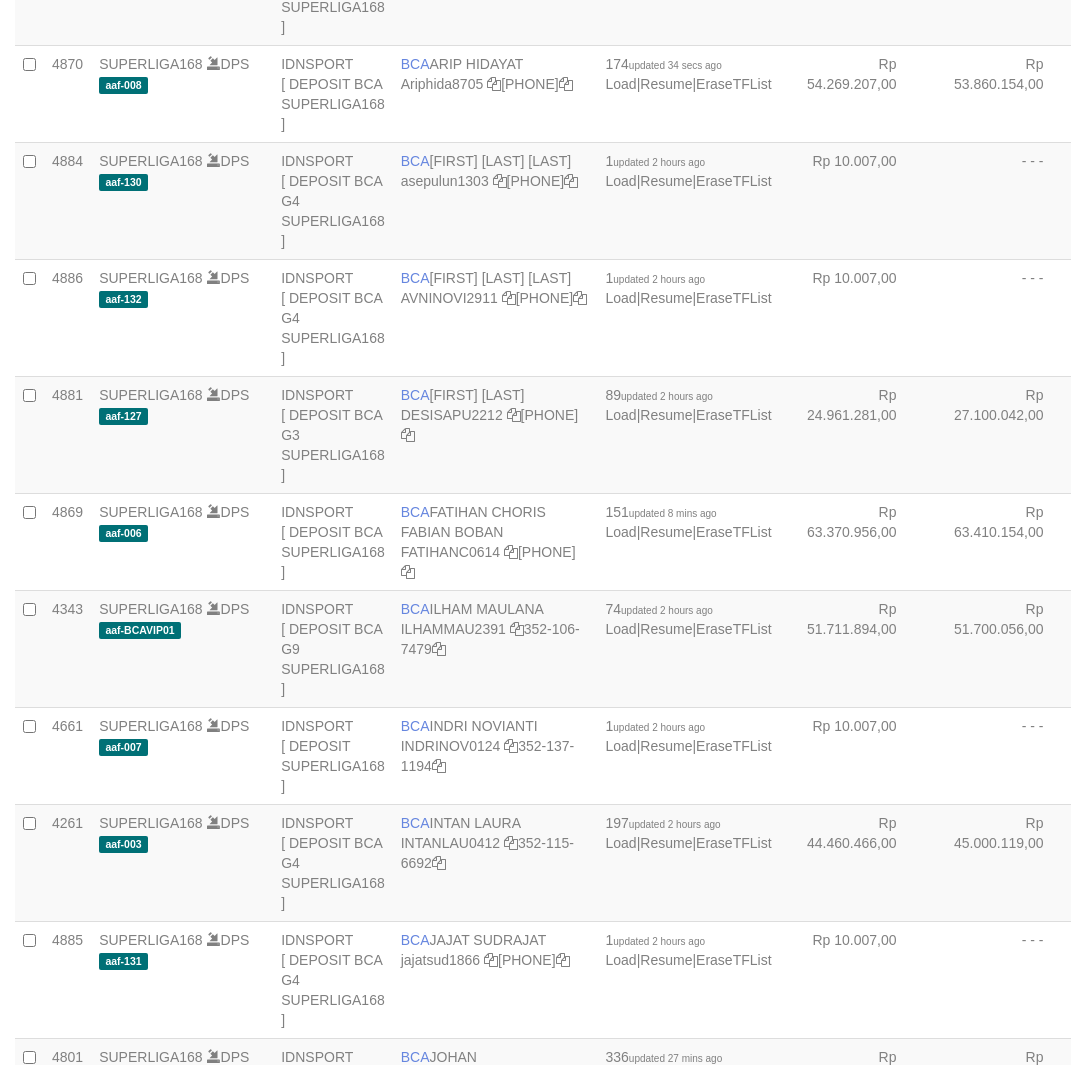scroll, scrollTop: 691, scrollLeft: 0, axis: vertical 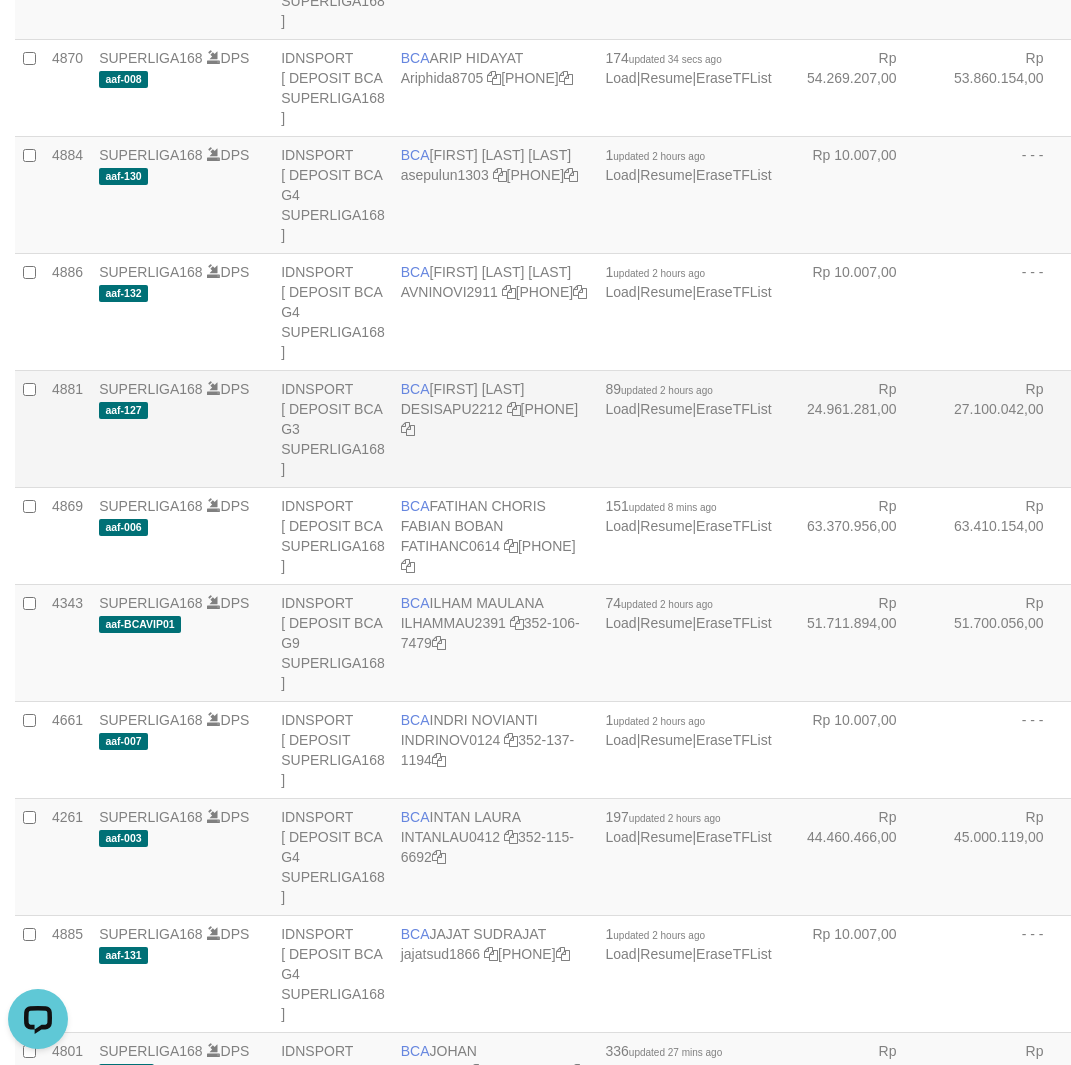 click on "Rp 24.961.281,00" at bounding box center [853, 428] 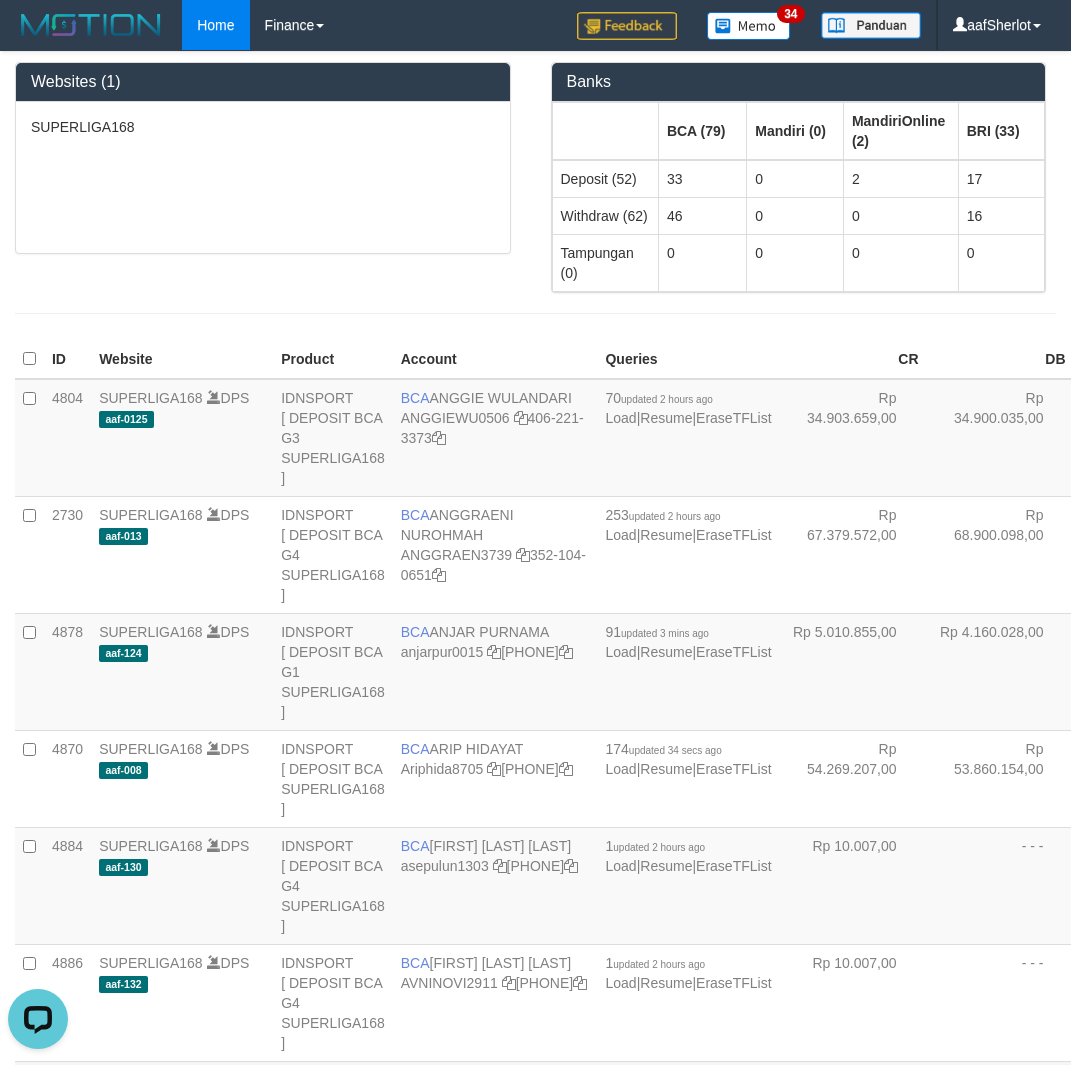scroll, scrollTop: 4483, scrollLeft: 0, axis: vertical 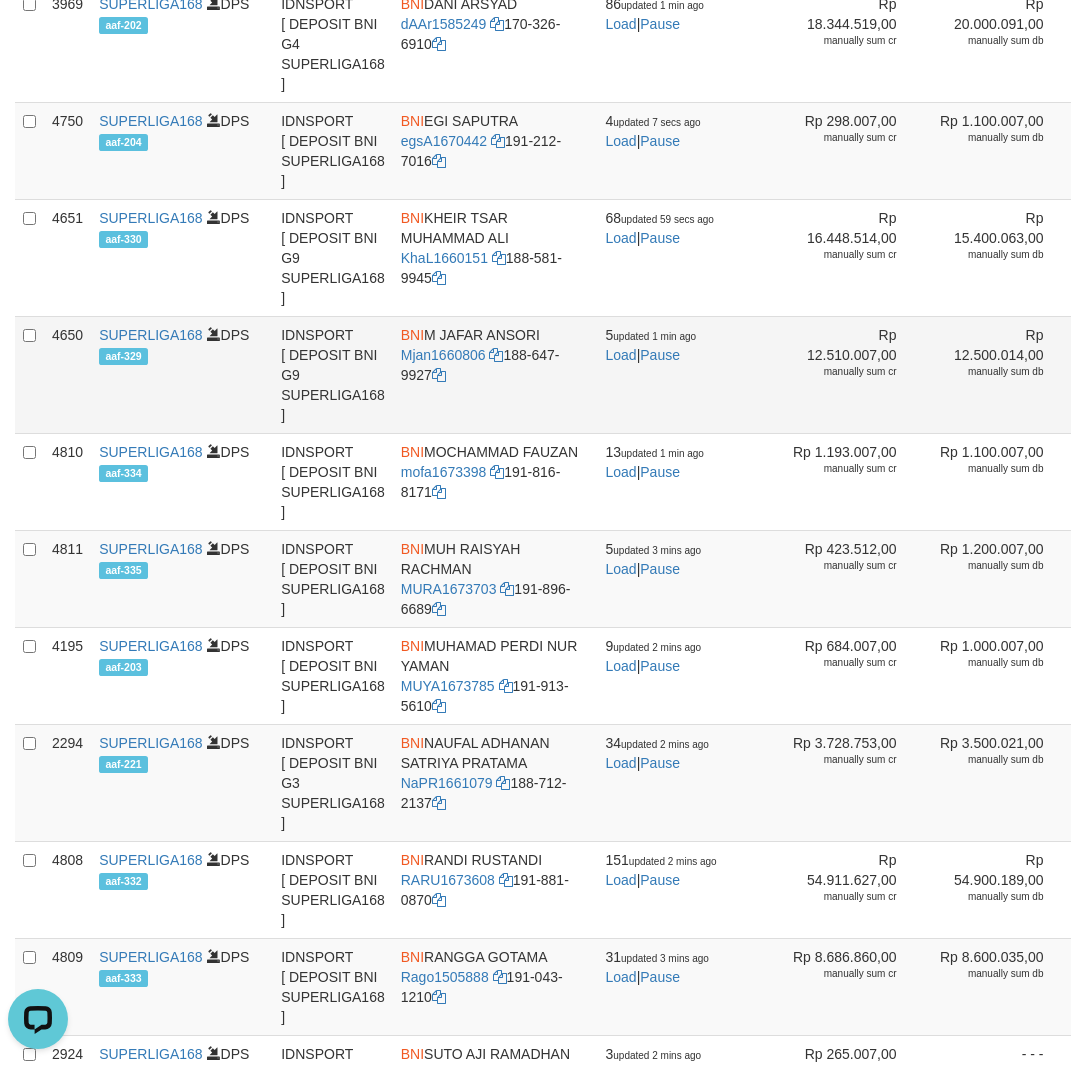 click on "Rp 12.510.007,00
manually sum cr" at bounding box center (853, 374) 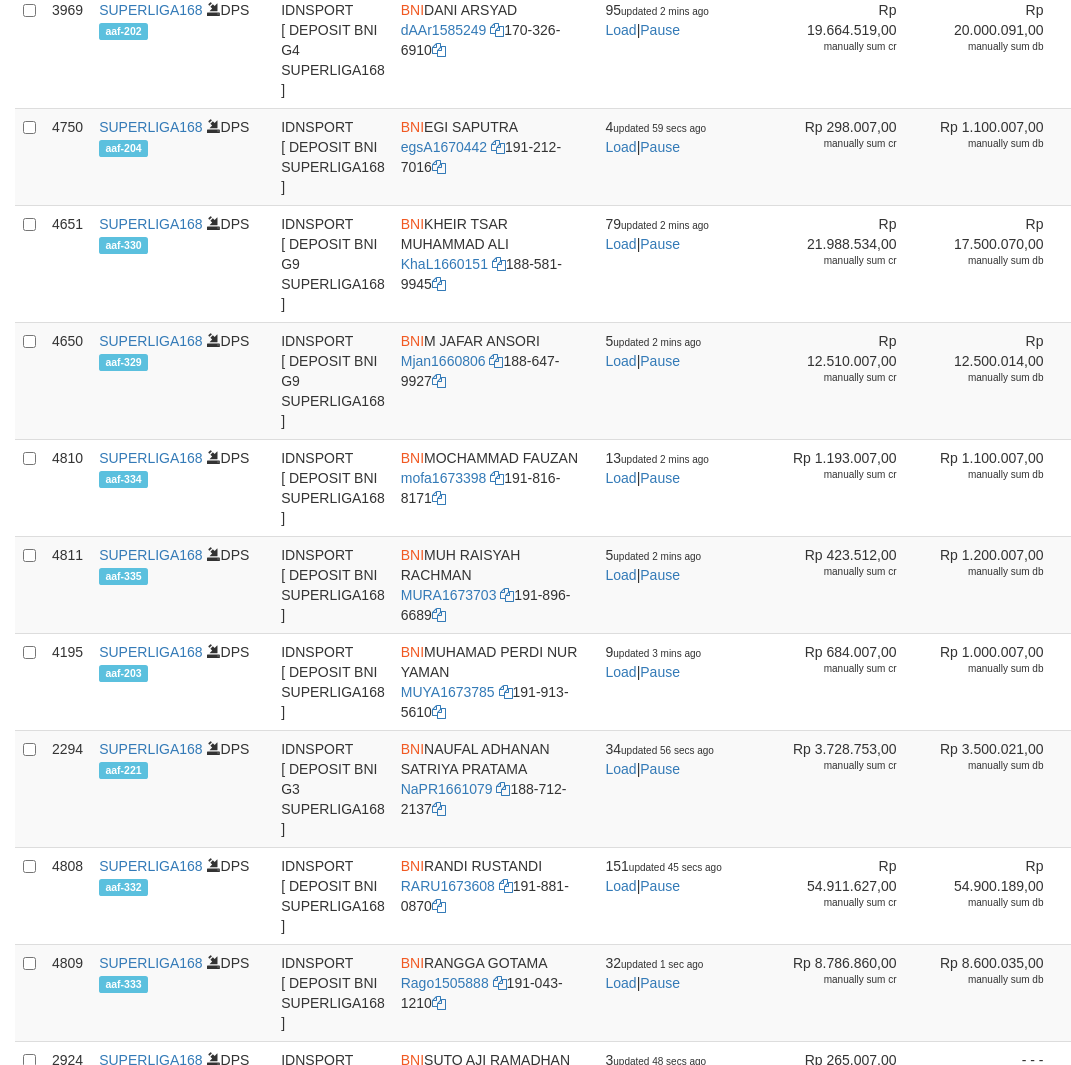 scroll, scrollTop: 4483, scrollLeft: 0, axis: vertical 